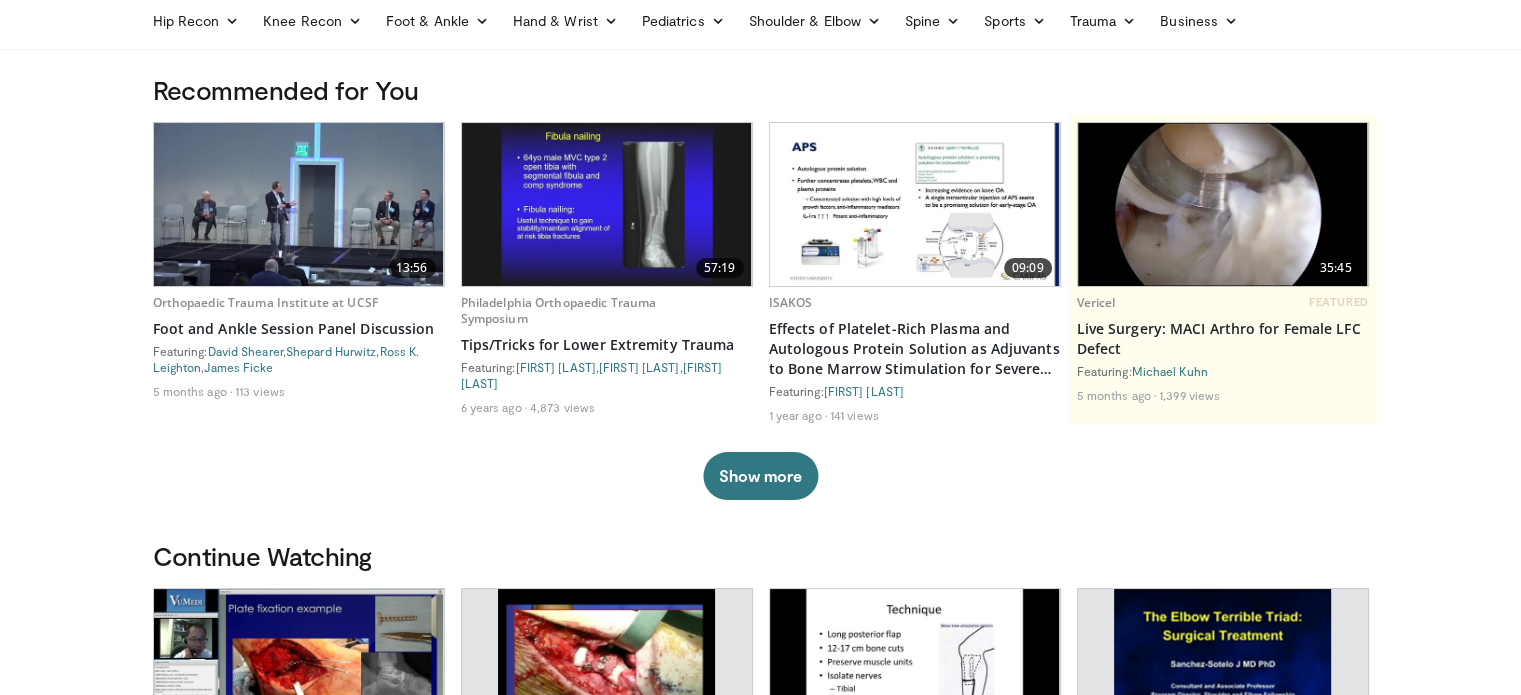 scroll, scrollTop: 0, scrollLeft: 0, axis: both 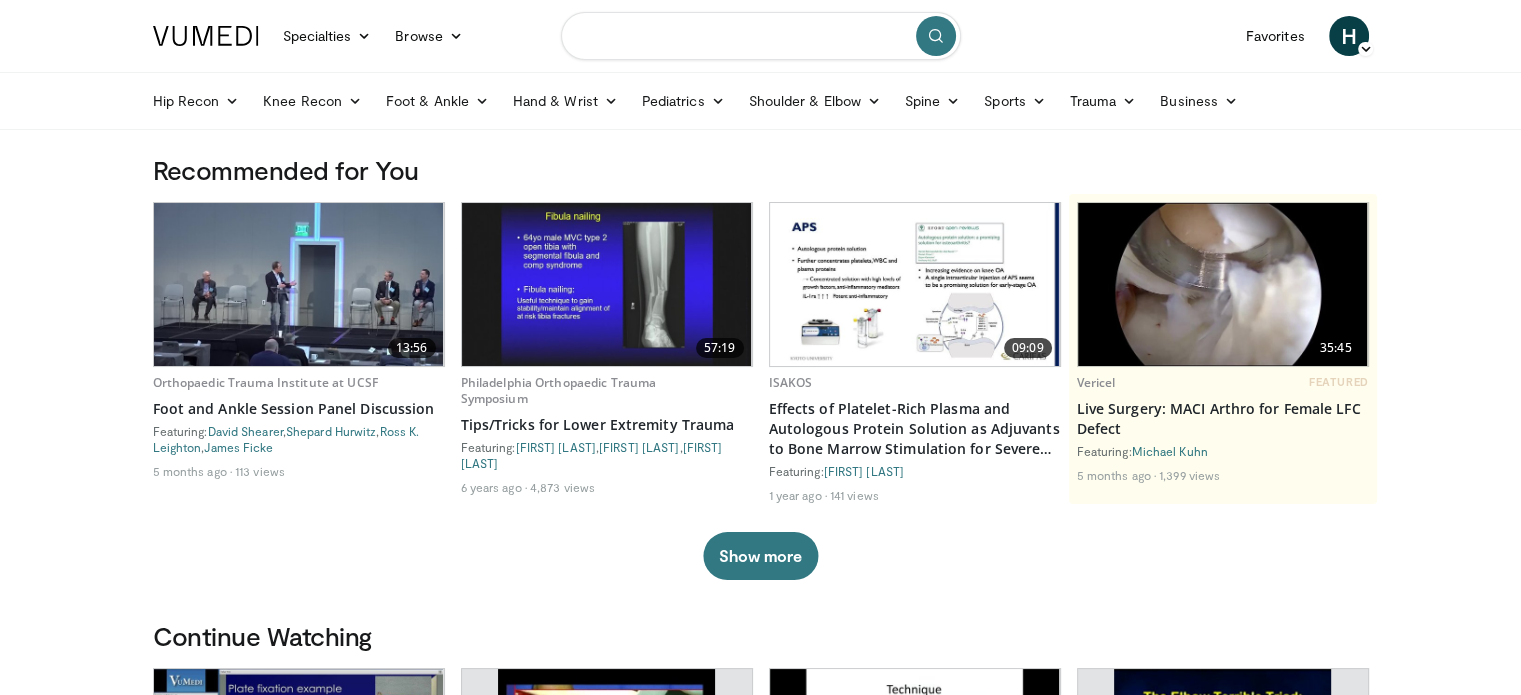 click at bounding box center [761, 36] 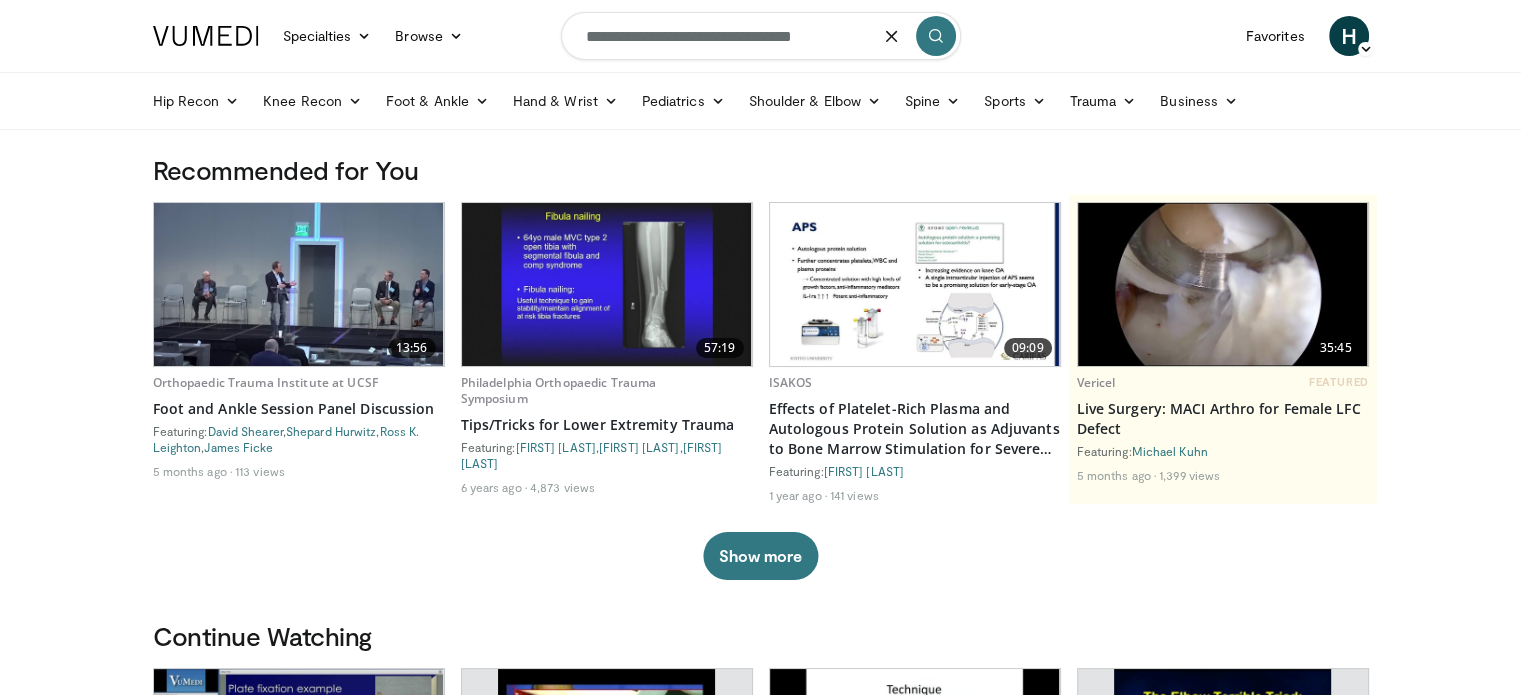 type on "**********" 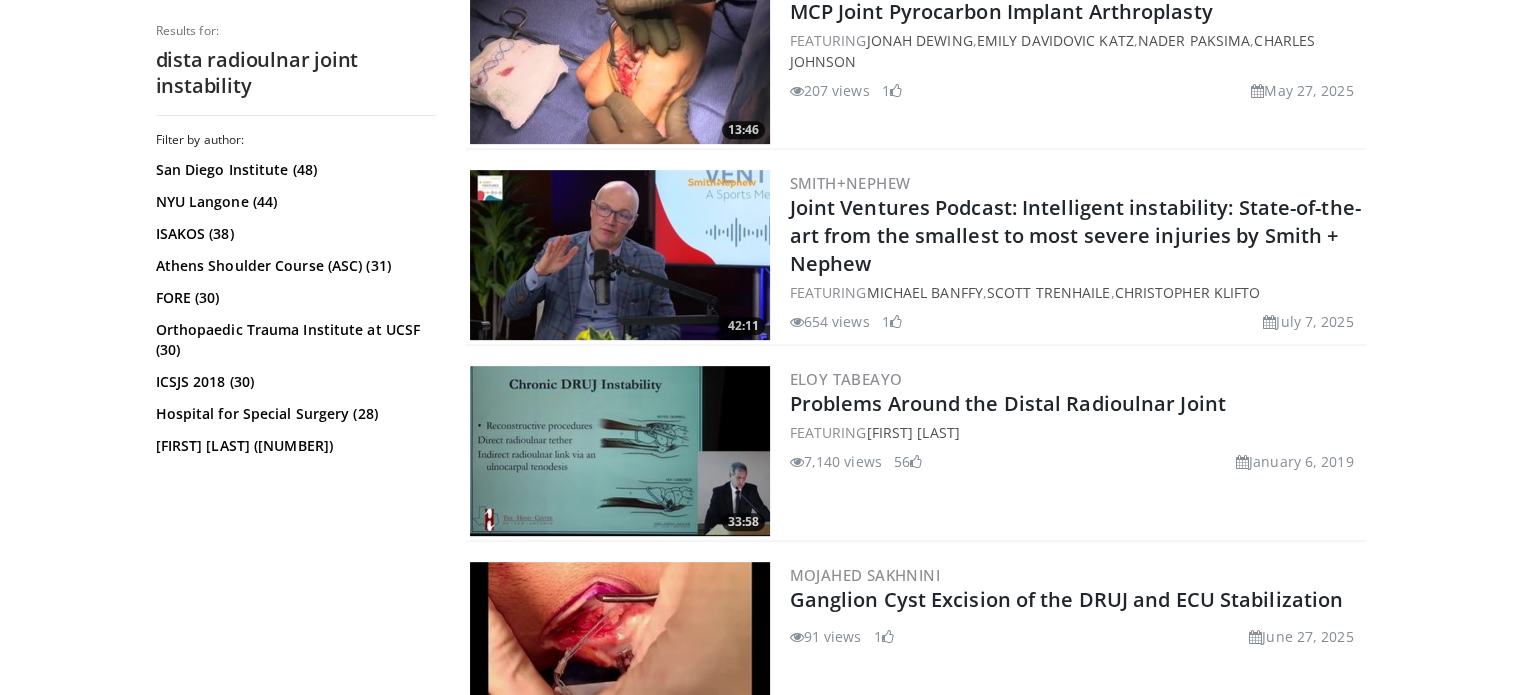 scroll, scrollTop: 880, scrollLeft: 0, axis: vertical 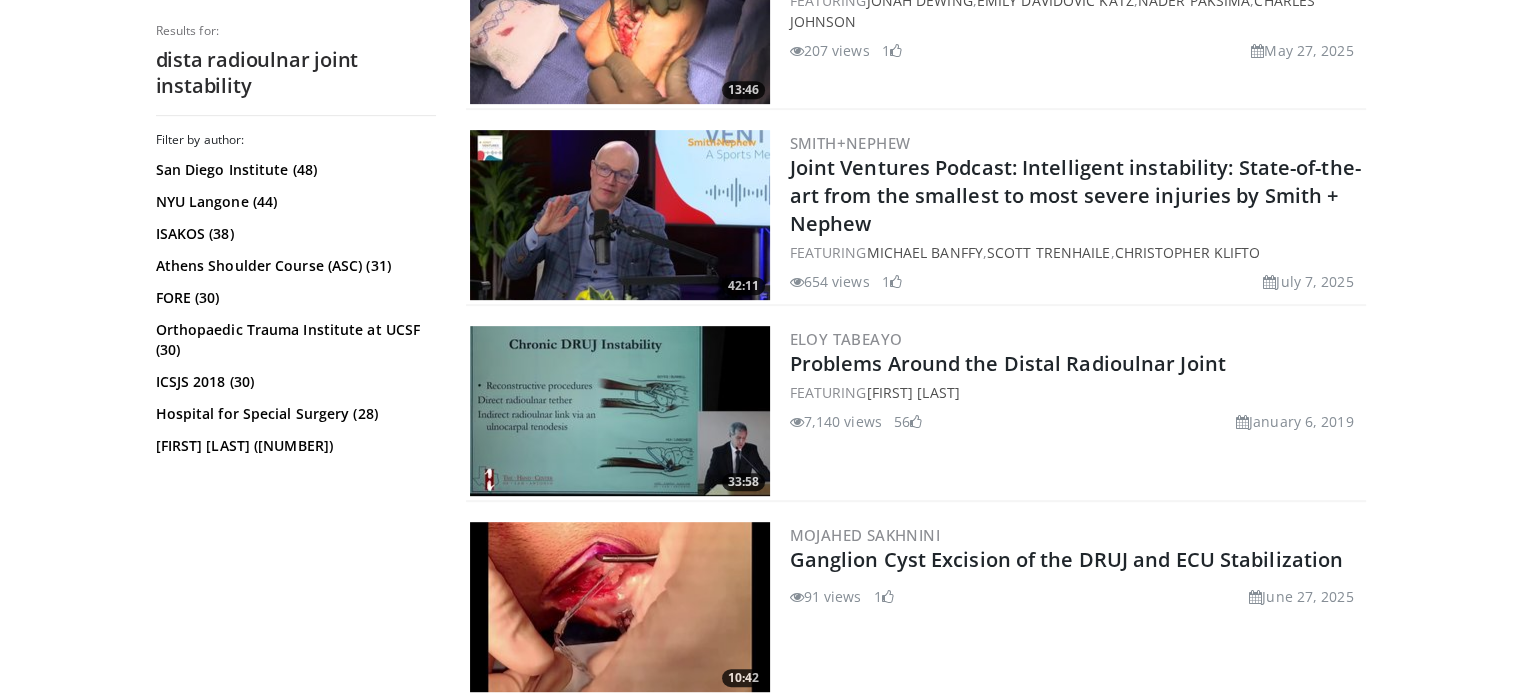 click at bounding box center [620, 411] 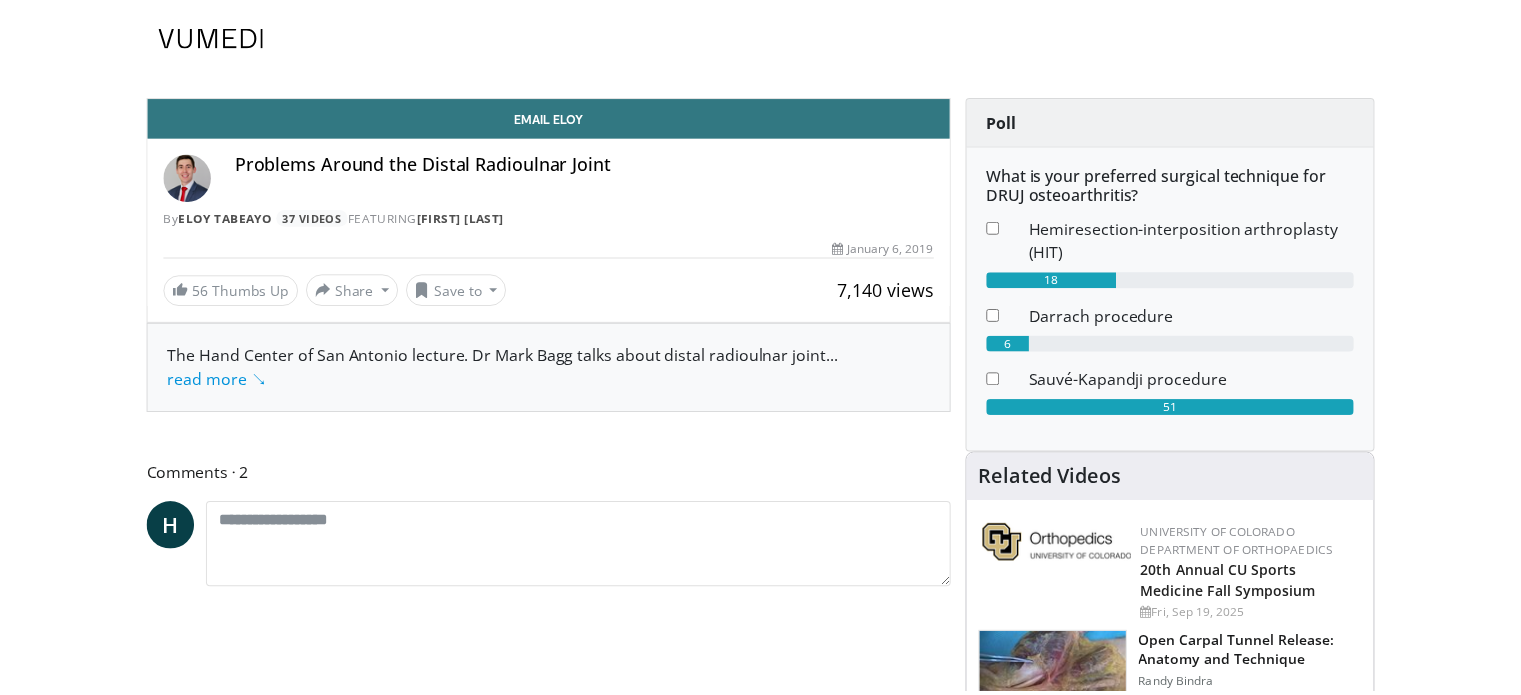 scroll, scrollTop: 0, scrollLeft: 0, axis: both 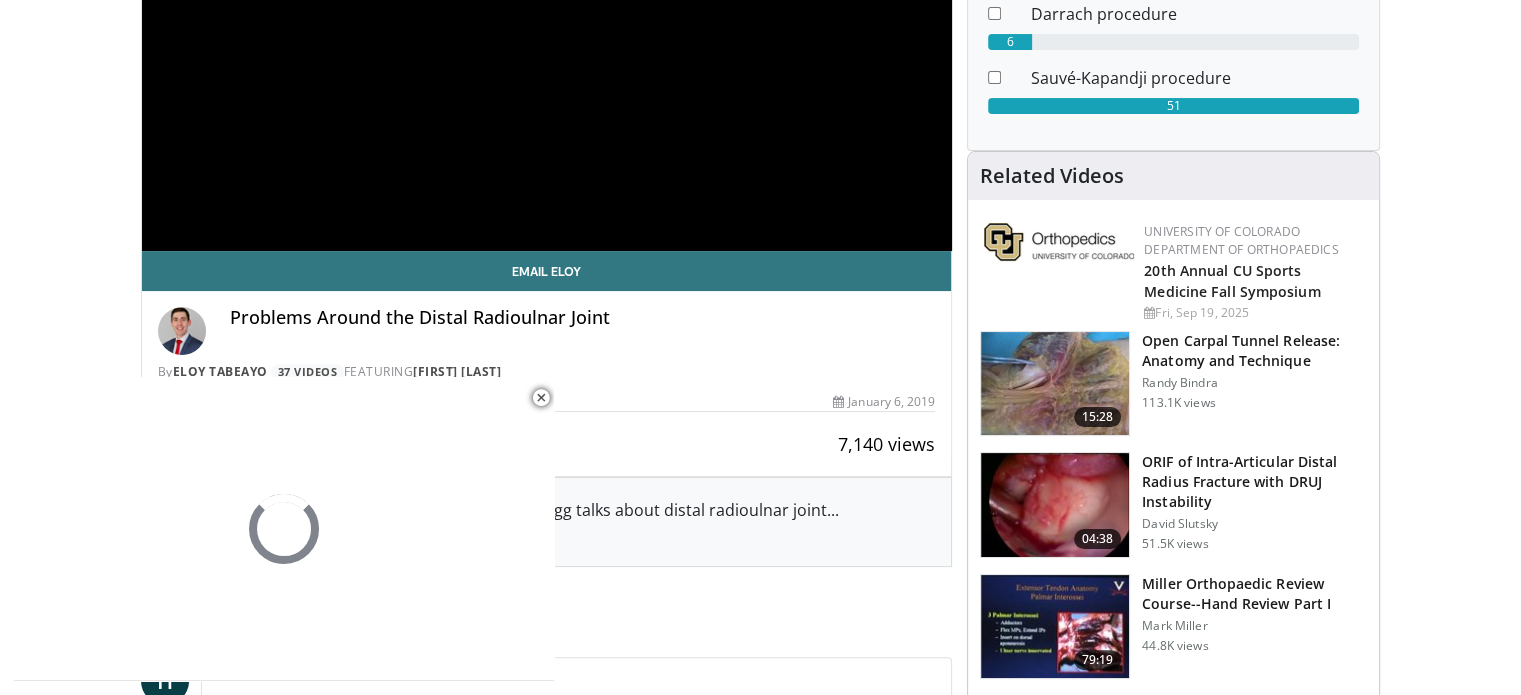 click at bounding box center (1055, 384) 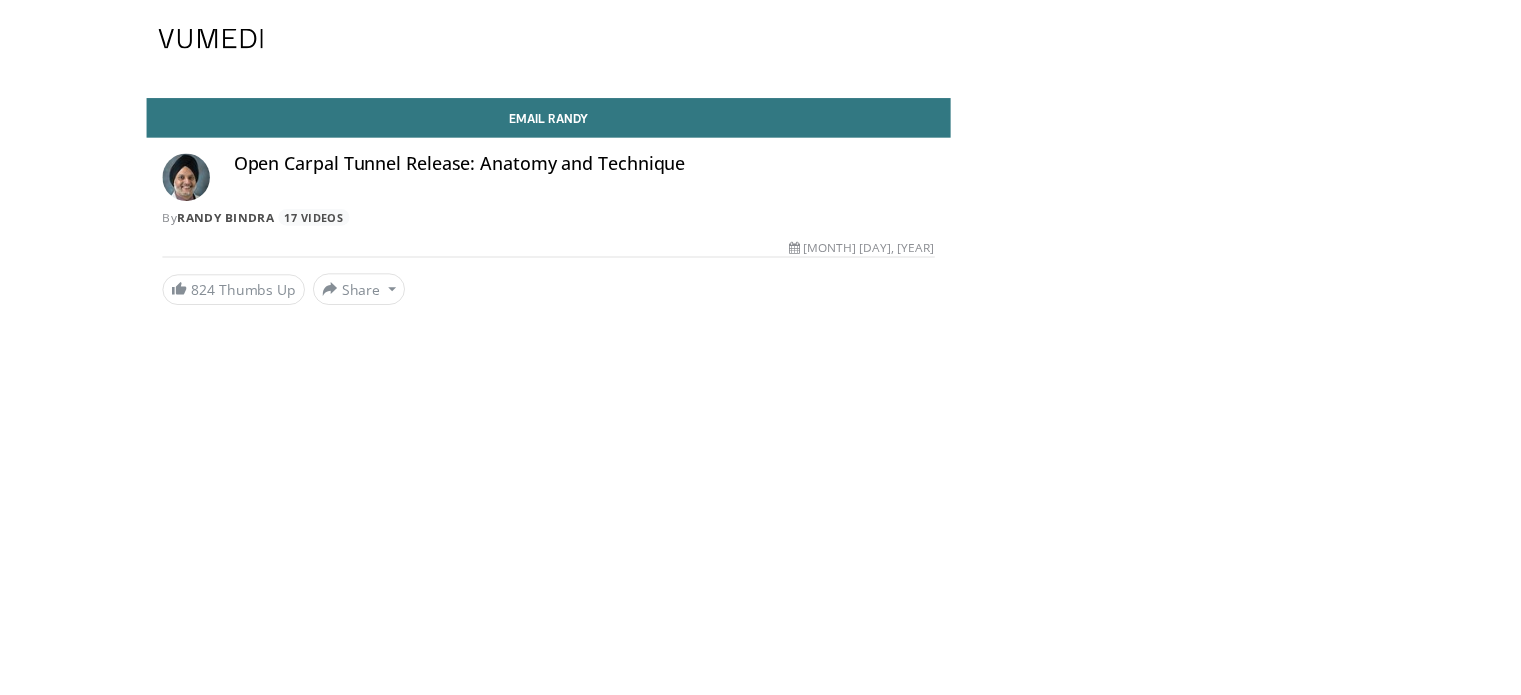 scroll, scrollTop: 0, scrollLeft: 0, axis: both 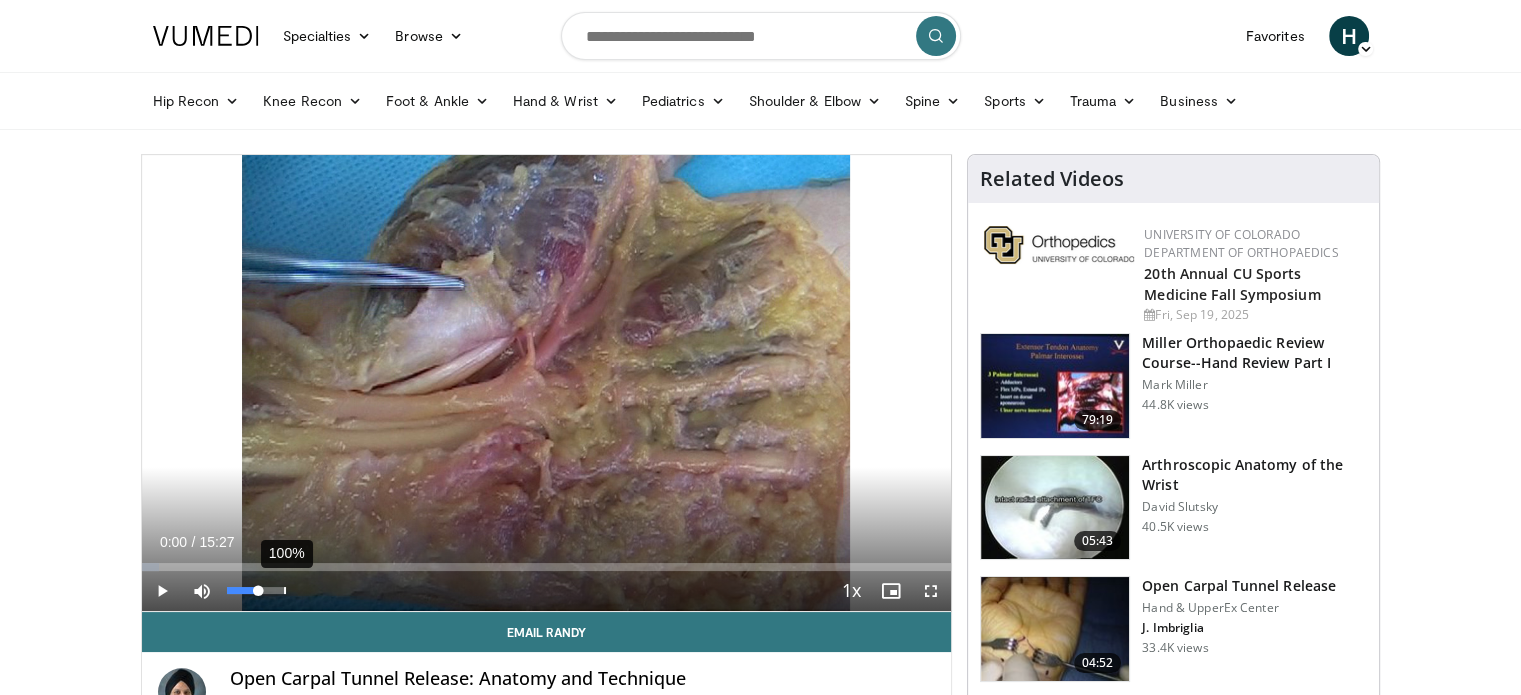 click on "100%" at bounding box center [255, 590] 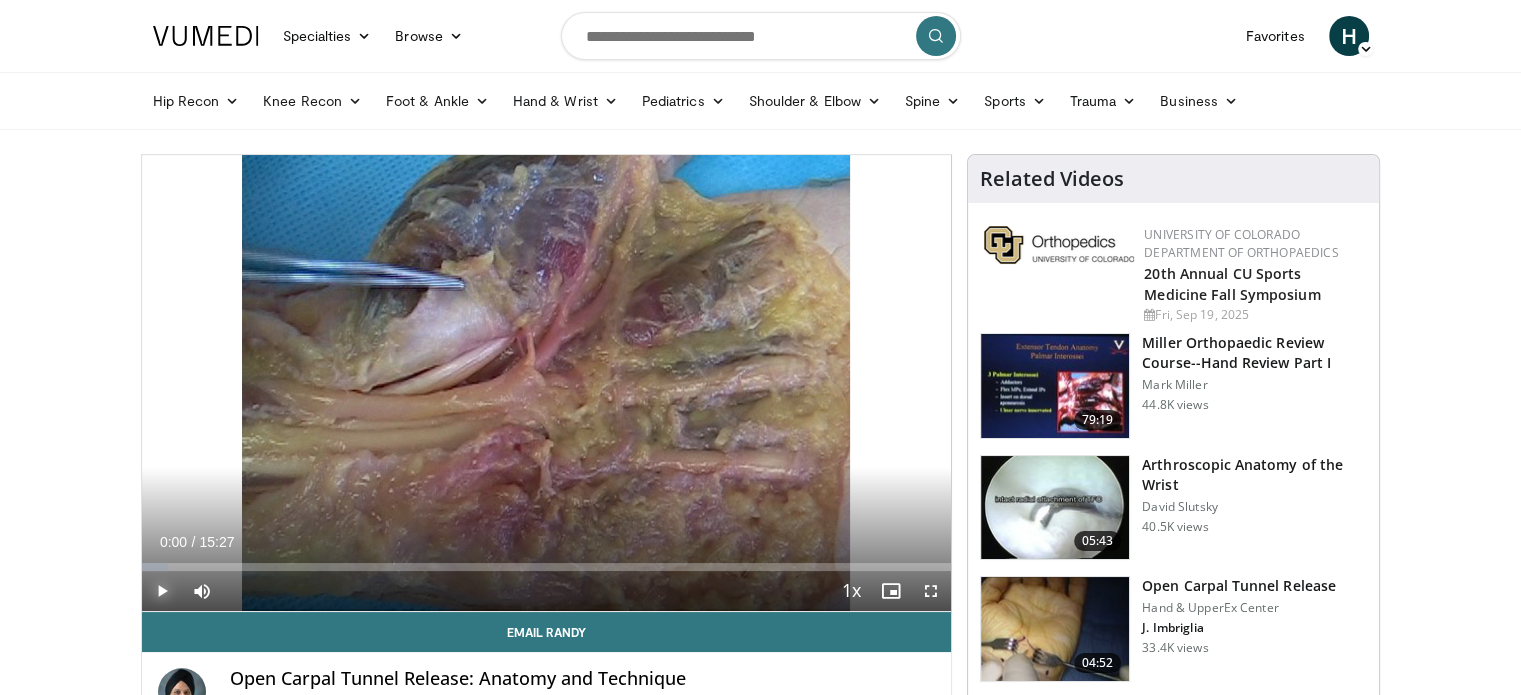 click at bounding box center (162, 591) 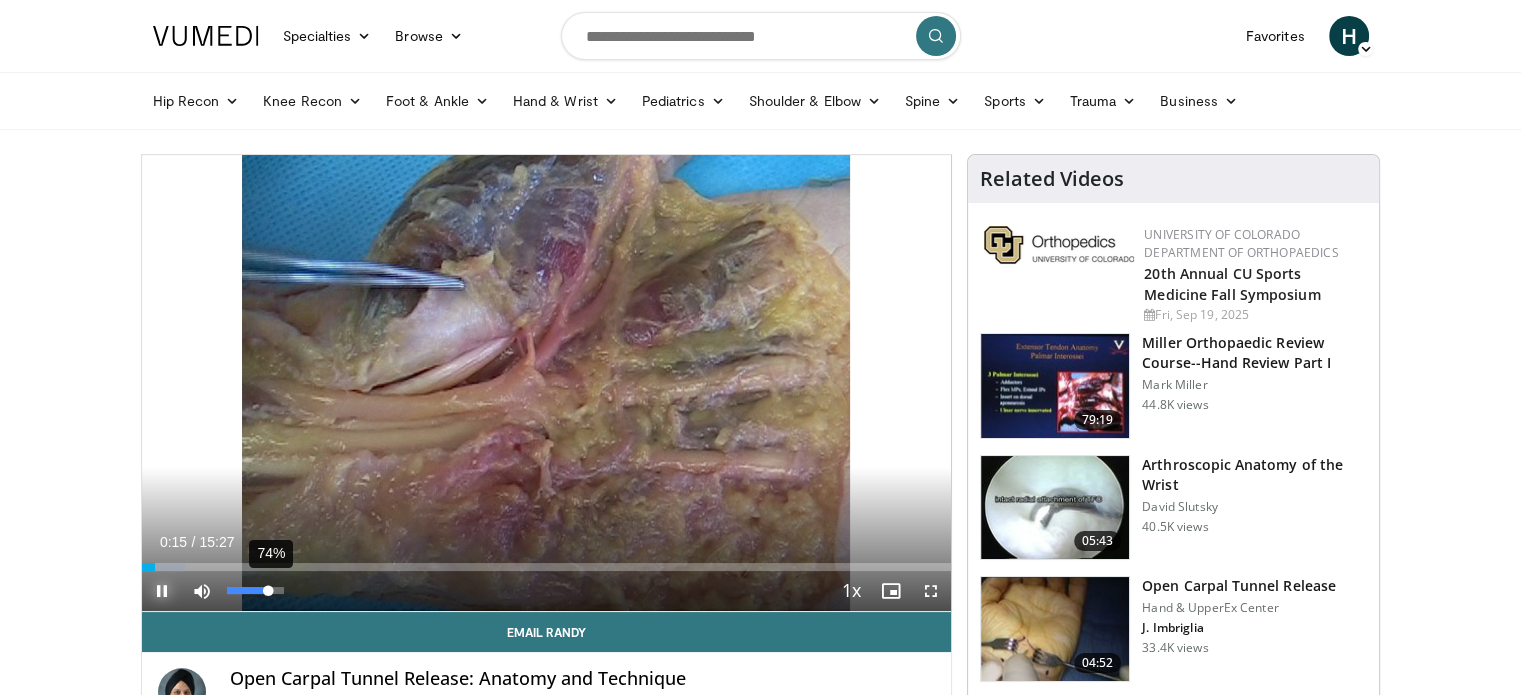 click on "74%" at bounding box center [255, 590] 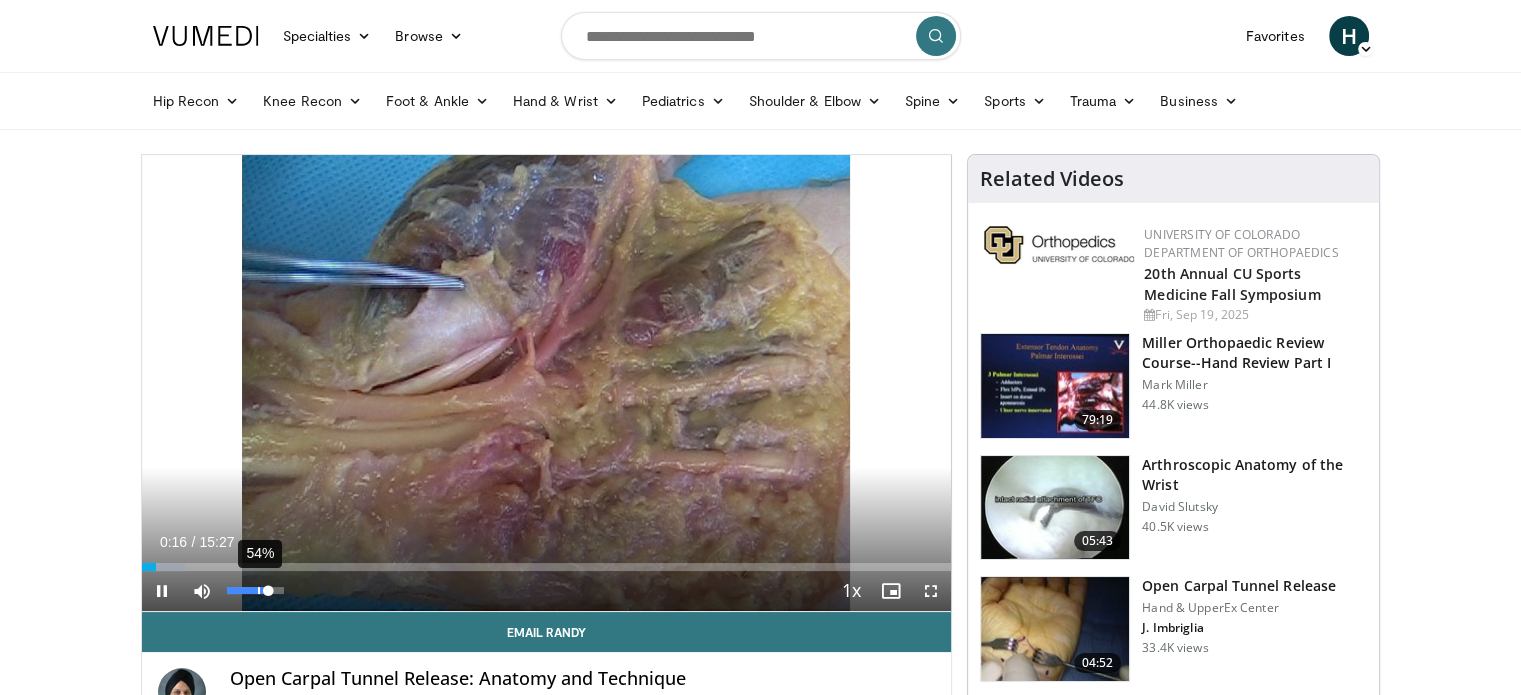 click on "54%" at bounding box center (256, 591) 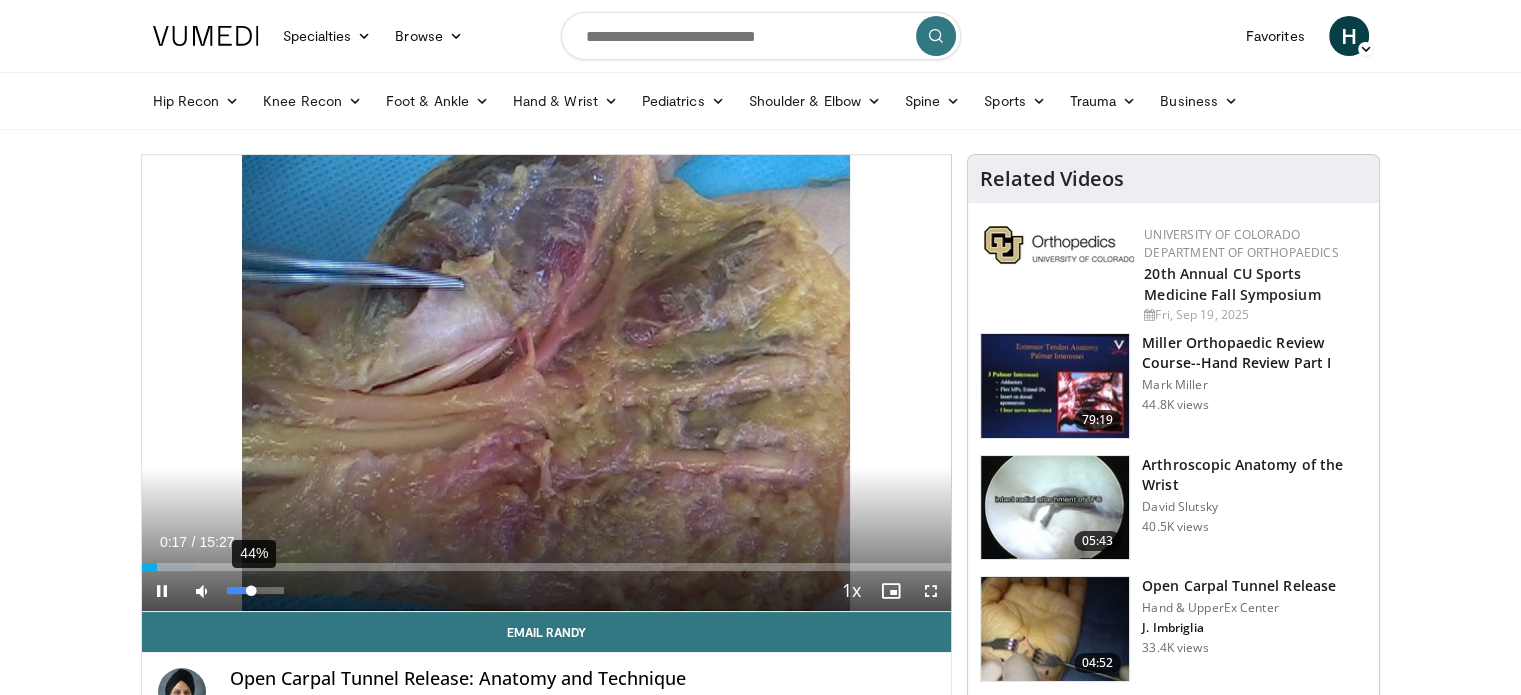 click on "44%" at bounding box center (255, 590) 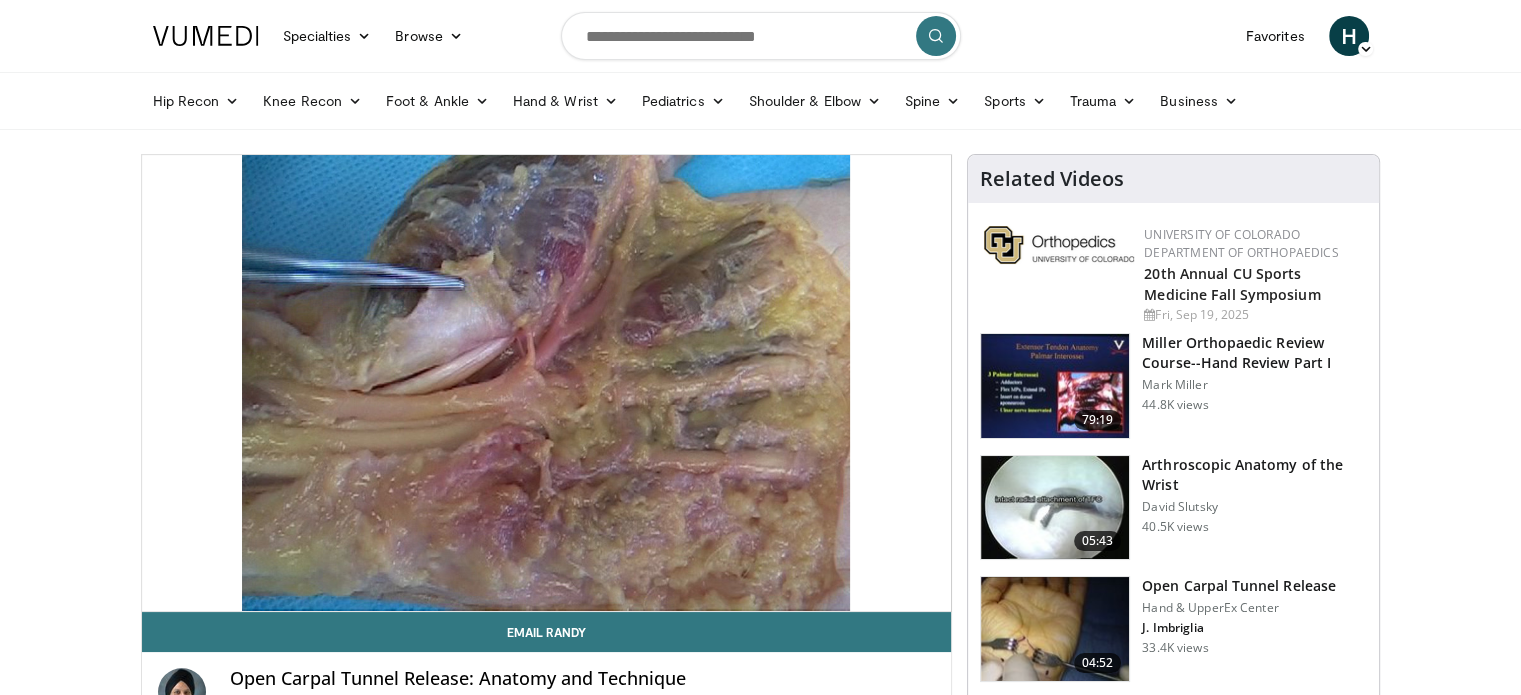 click on "10 seconds
Tap to unmute" at bounding box center [547, 383] 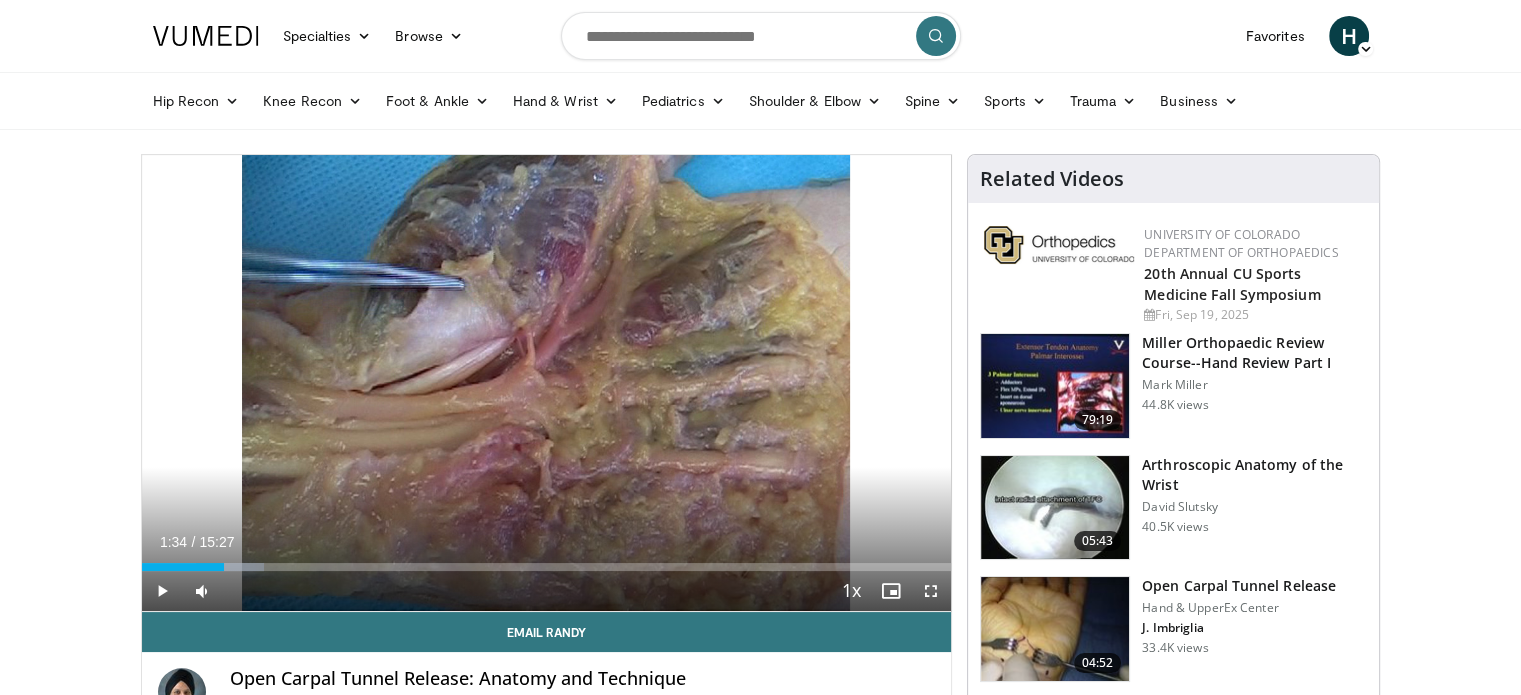 click on "Current Time  1:34 / Duration  15:27 Play Skip Backward Skip Forward Mute 44% Loaded :  15.11% 01:34 01:24 Stream Type  LIVE Seek to live, currently behind live LIVE   1x Playback Rate 0.5x 0.75x 1x , selected 1.25x 1.5x 1.75x 2x Chapters Chapters Descriptions descriptions off , selected Captions captions settings , opens captions settings dialog captions off , selected Audio Track en (Main) , selected Fullscreen Enable picture-in-picture mode" at bounding box center [547, 591] 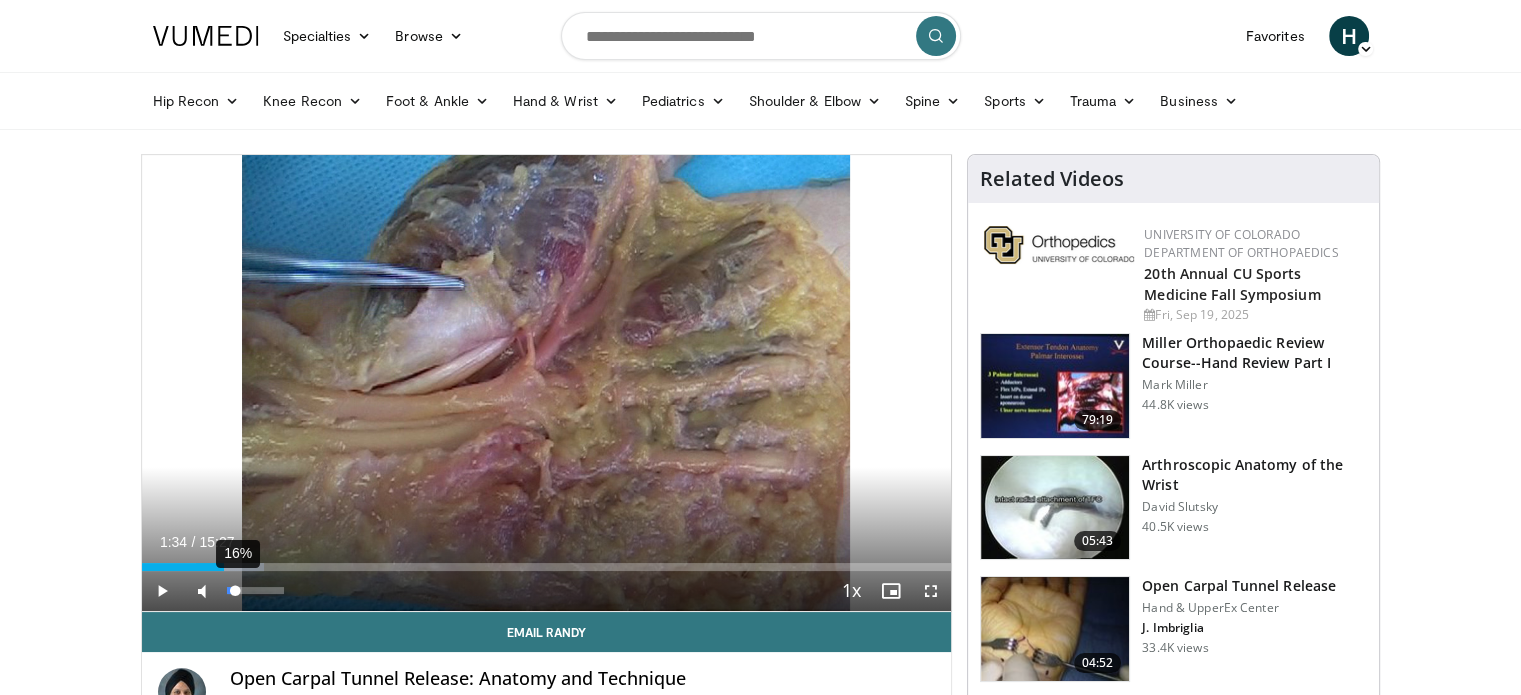 click on "16%" at bounding box center [255, 590] 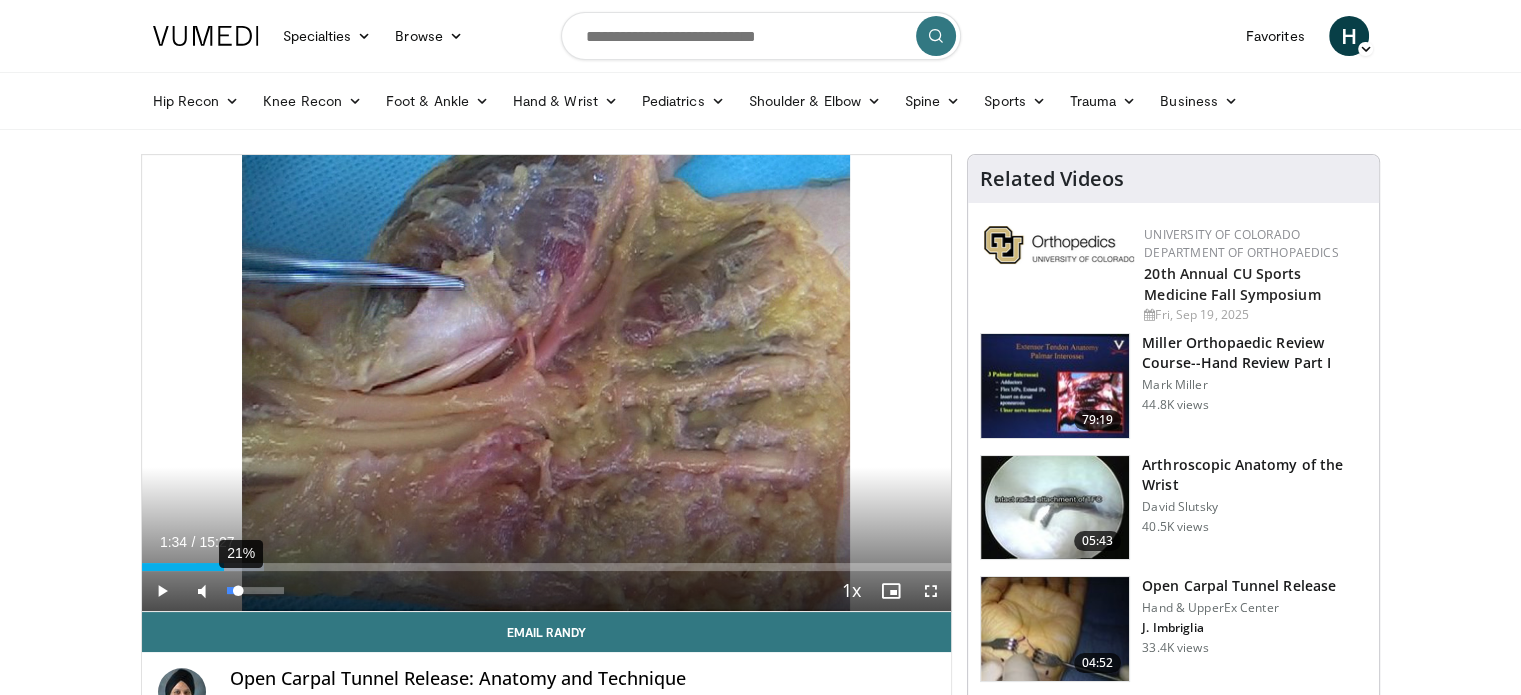 click at bounding box center [233, 590] 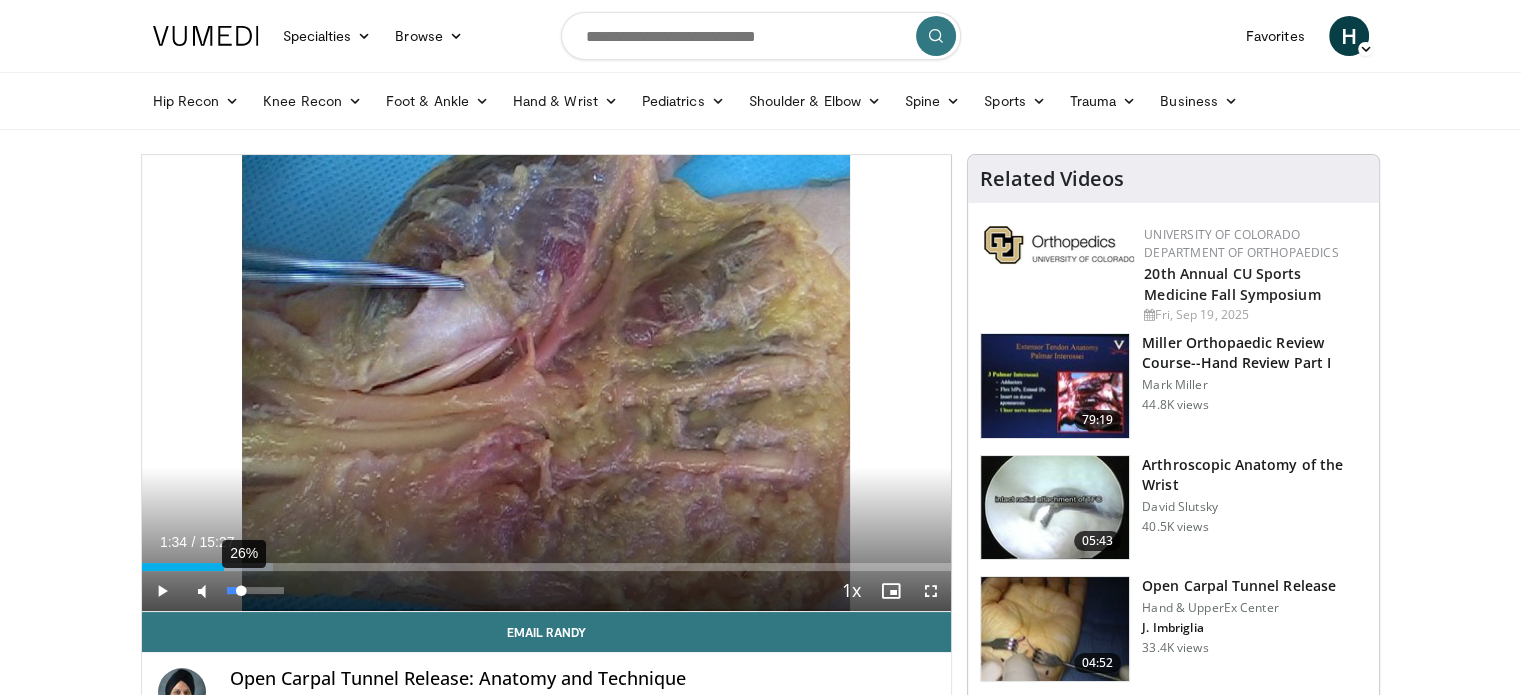 click at bounding box center (234, 590) 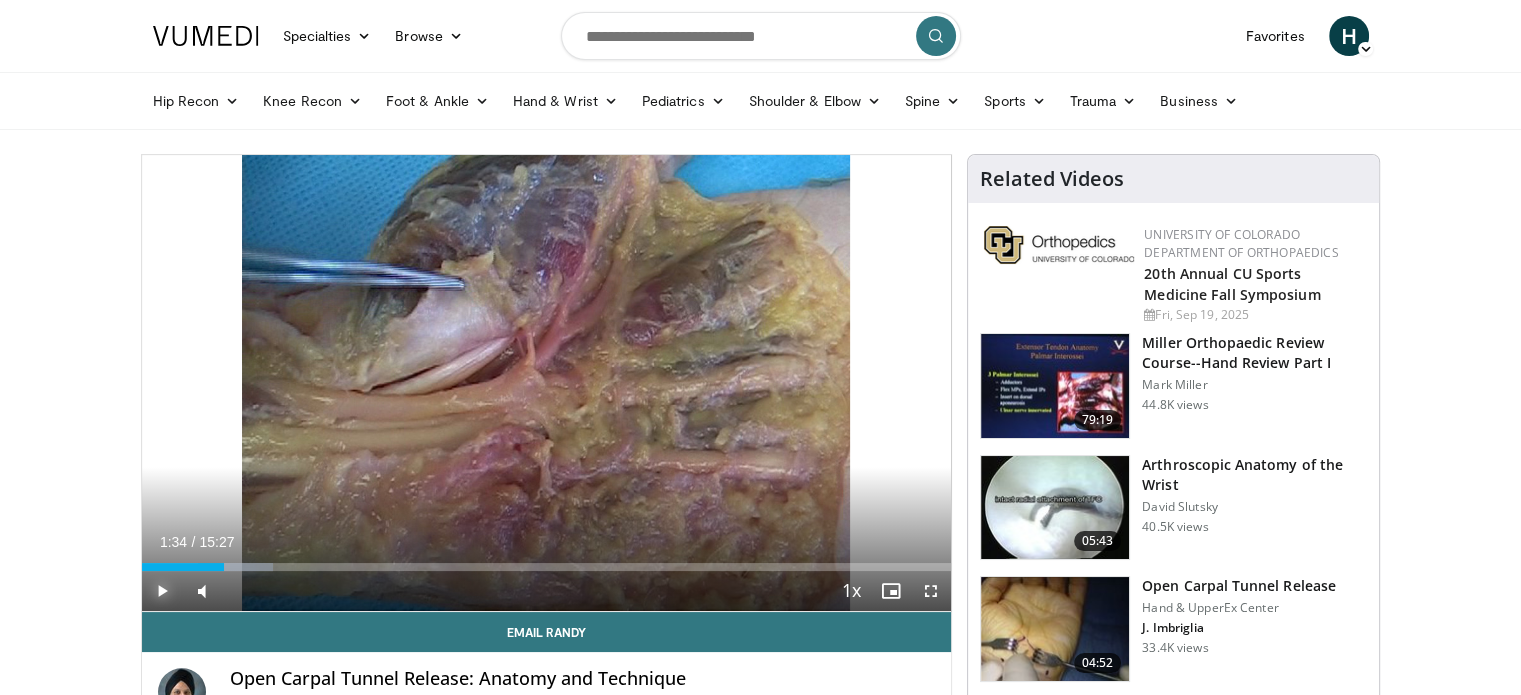 click at bounding box center (162, 591) 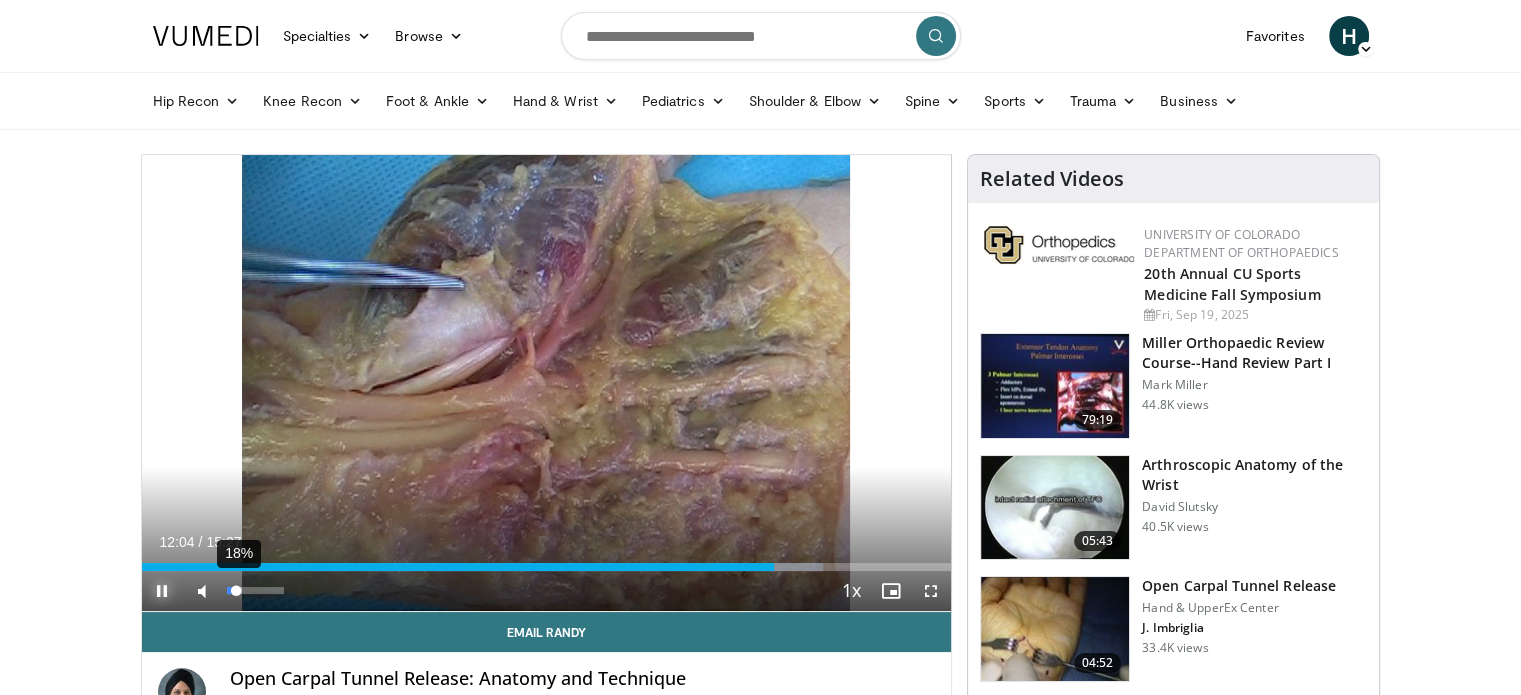 click at bounding box center [232, 590] 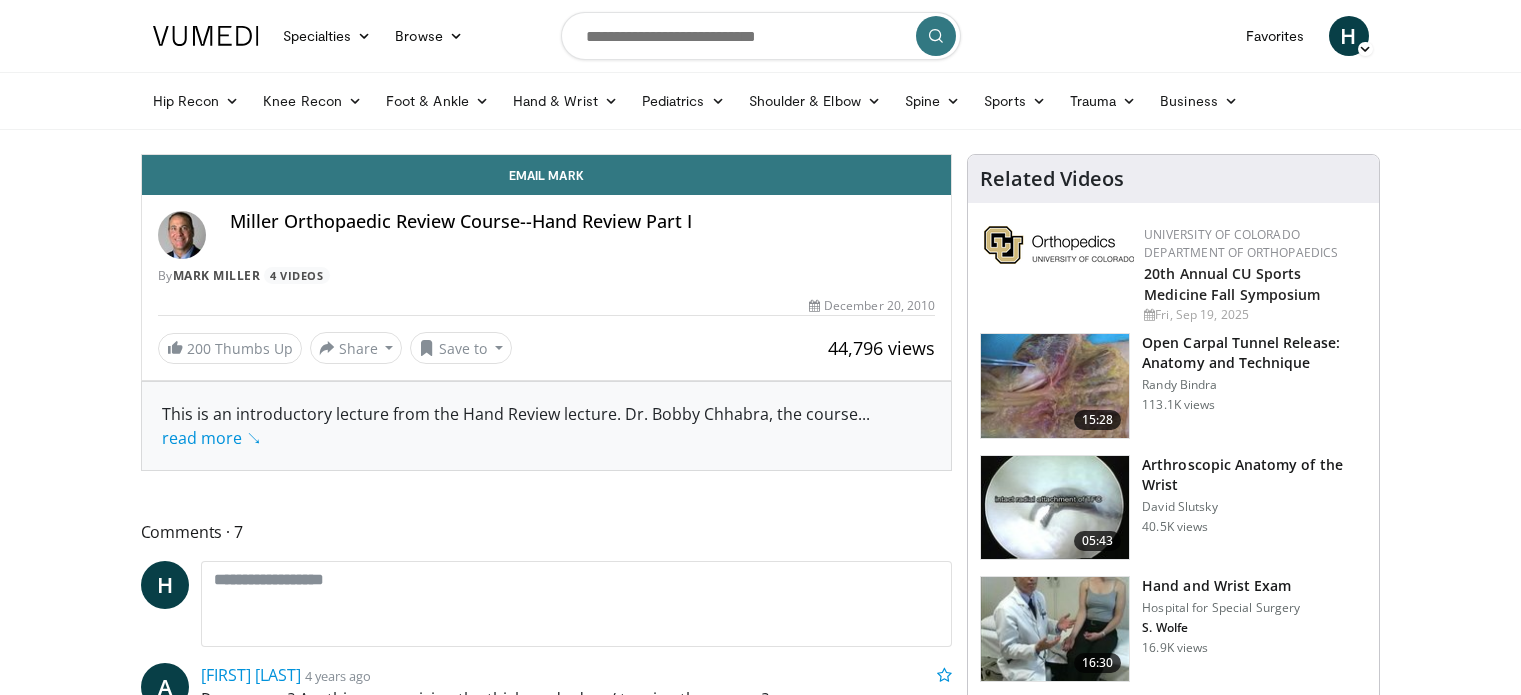 scroll, scrollTop: 0, scrollLeft: 0, axis: both 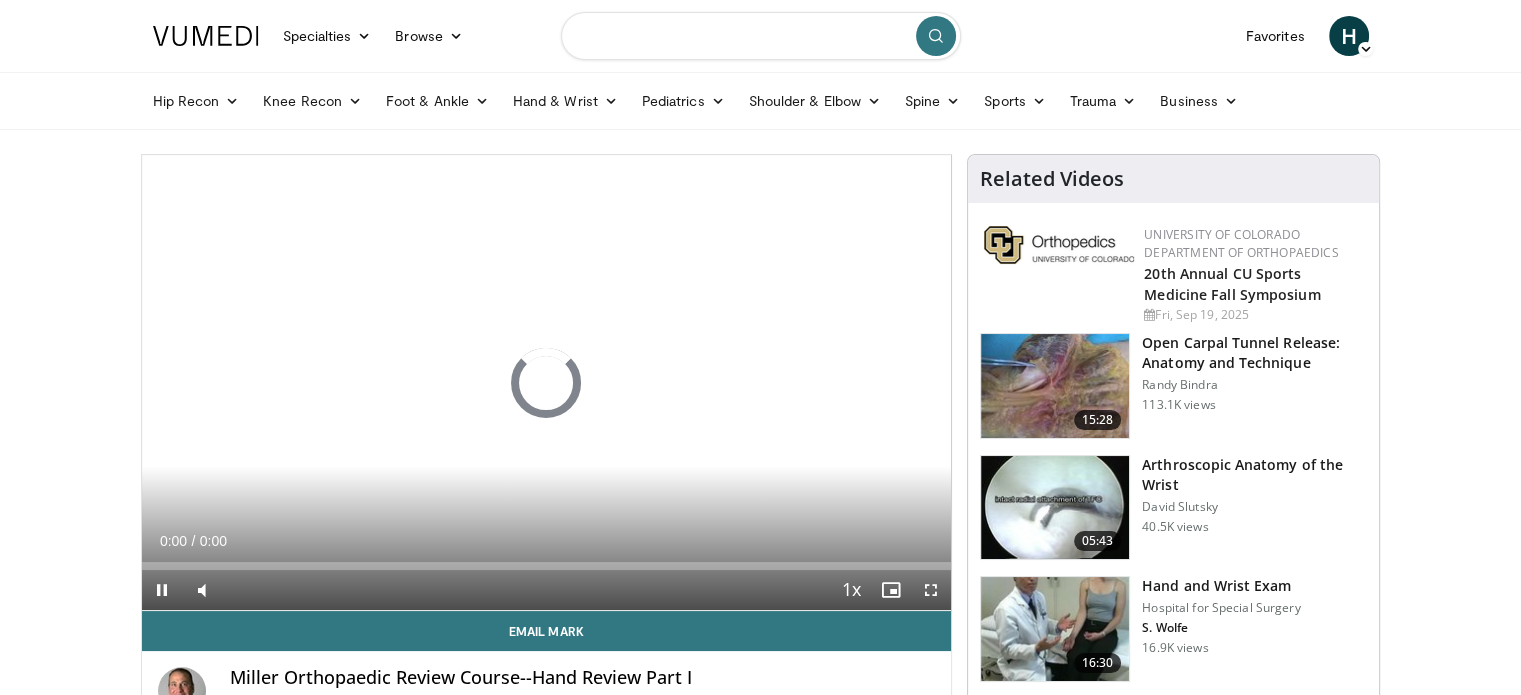 click at bounding box center [761, 36] 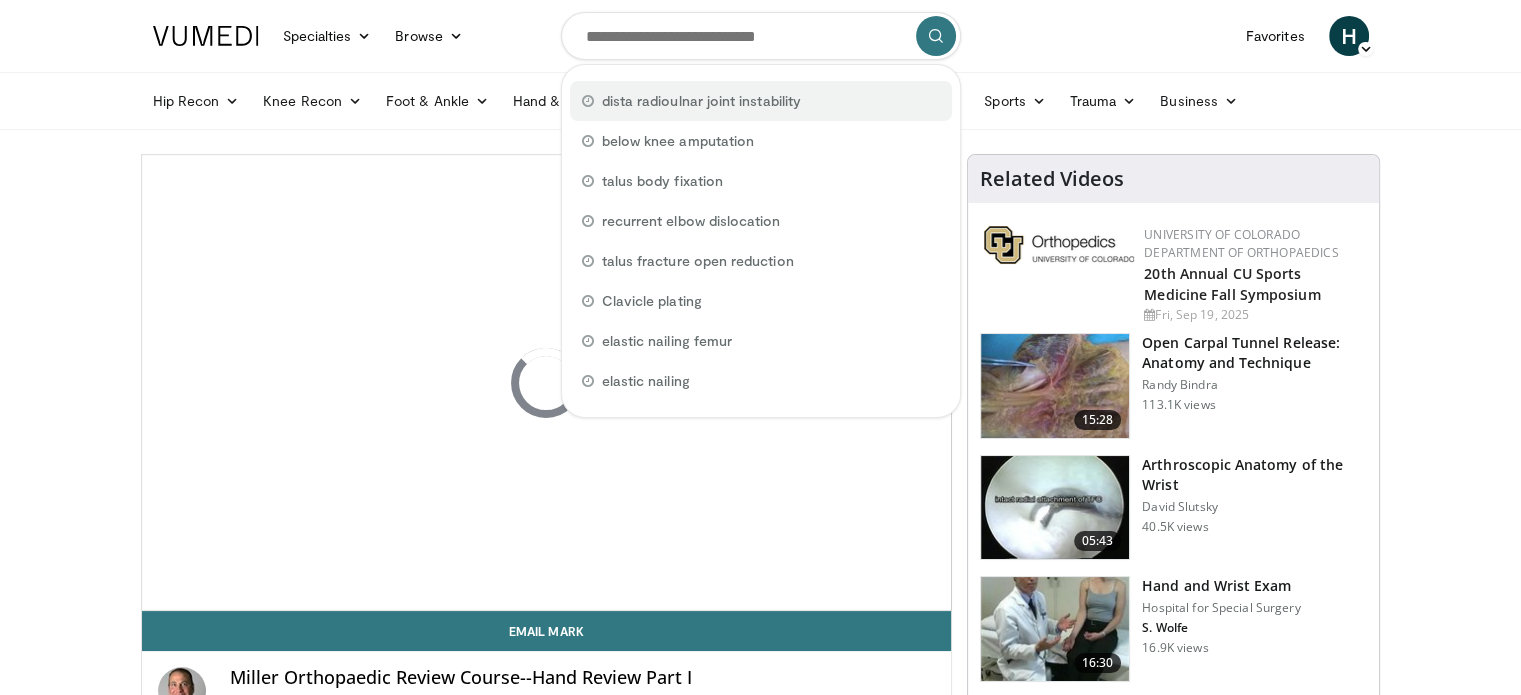 click on "dista radioulnar joint instability" at bounding box center (701, 101) 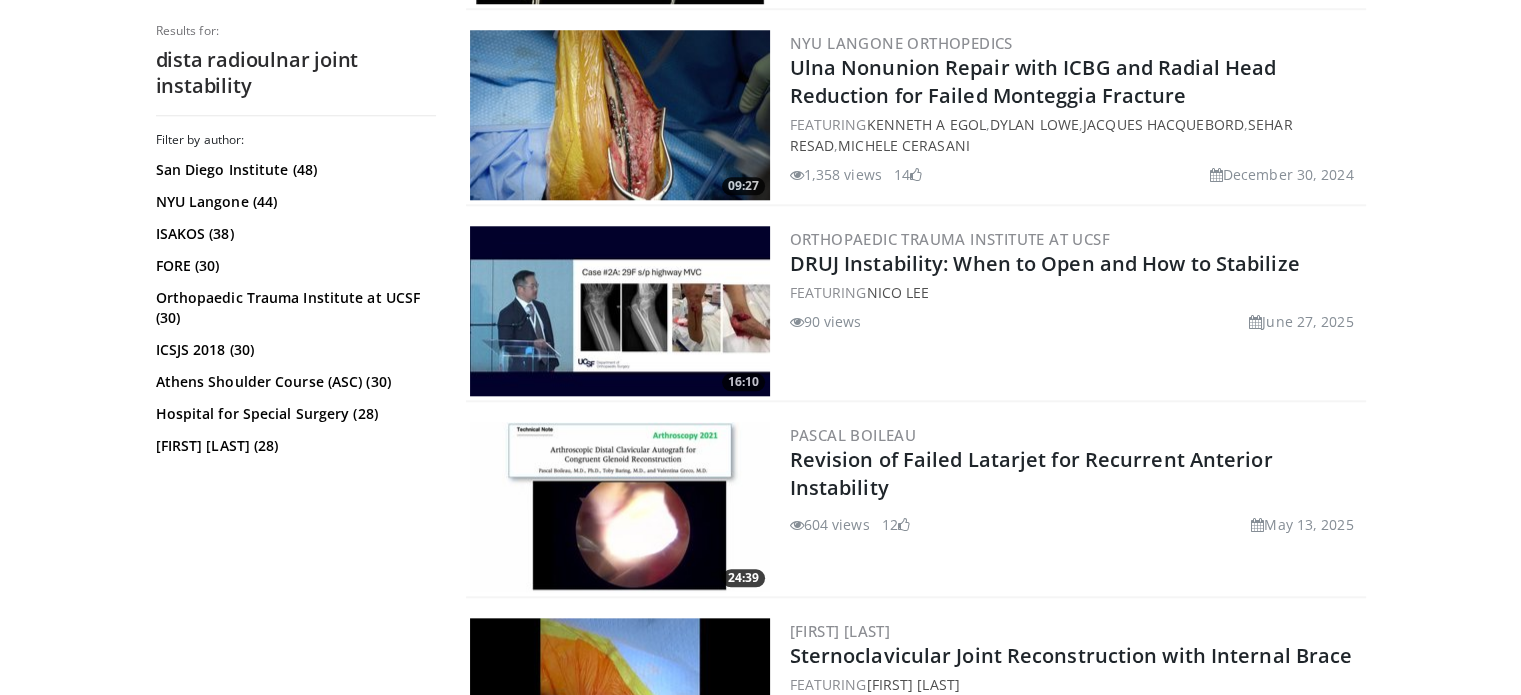 scroll, scrollTop: 2000, scrollLeft: 0, axis: vertical 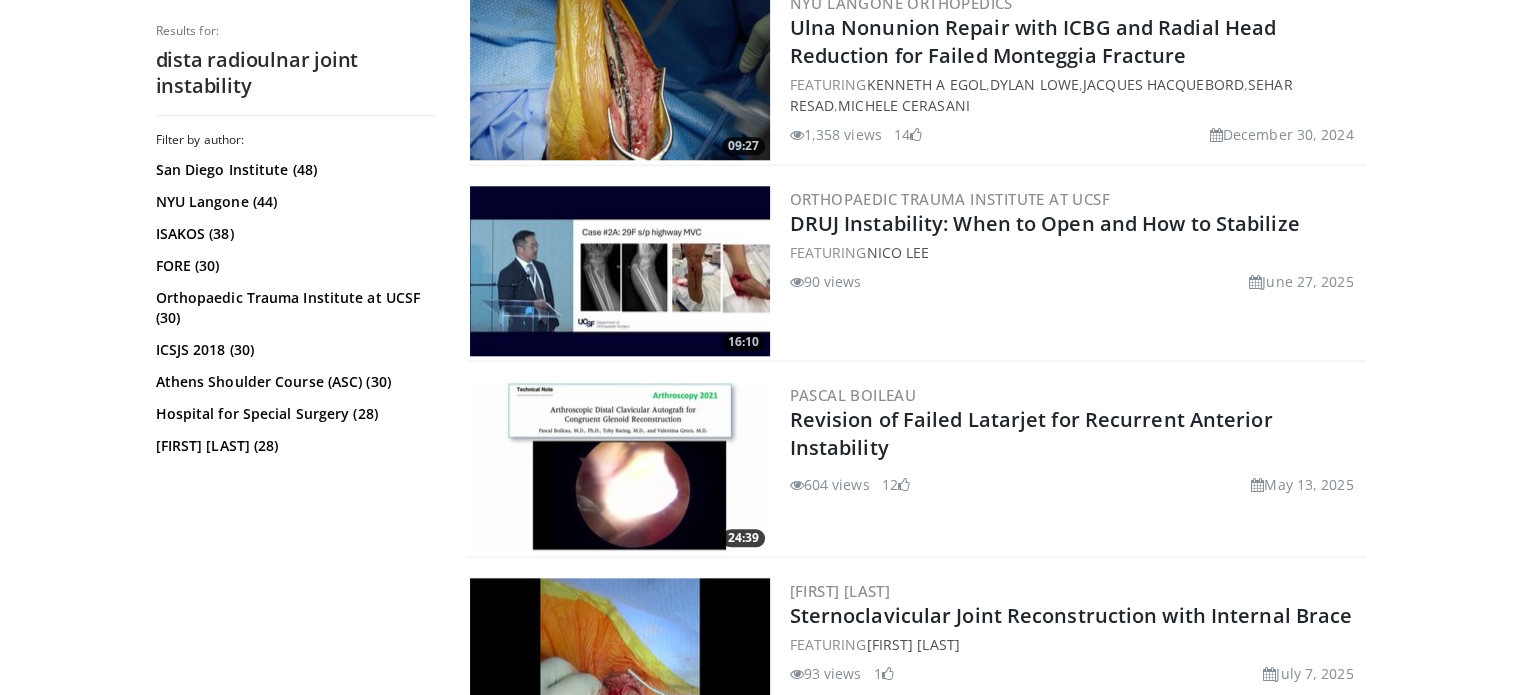 click at bounding box center (620, 271) 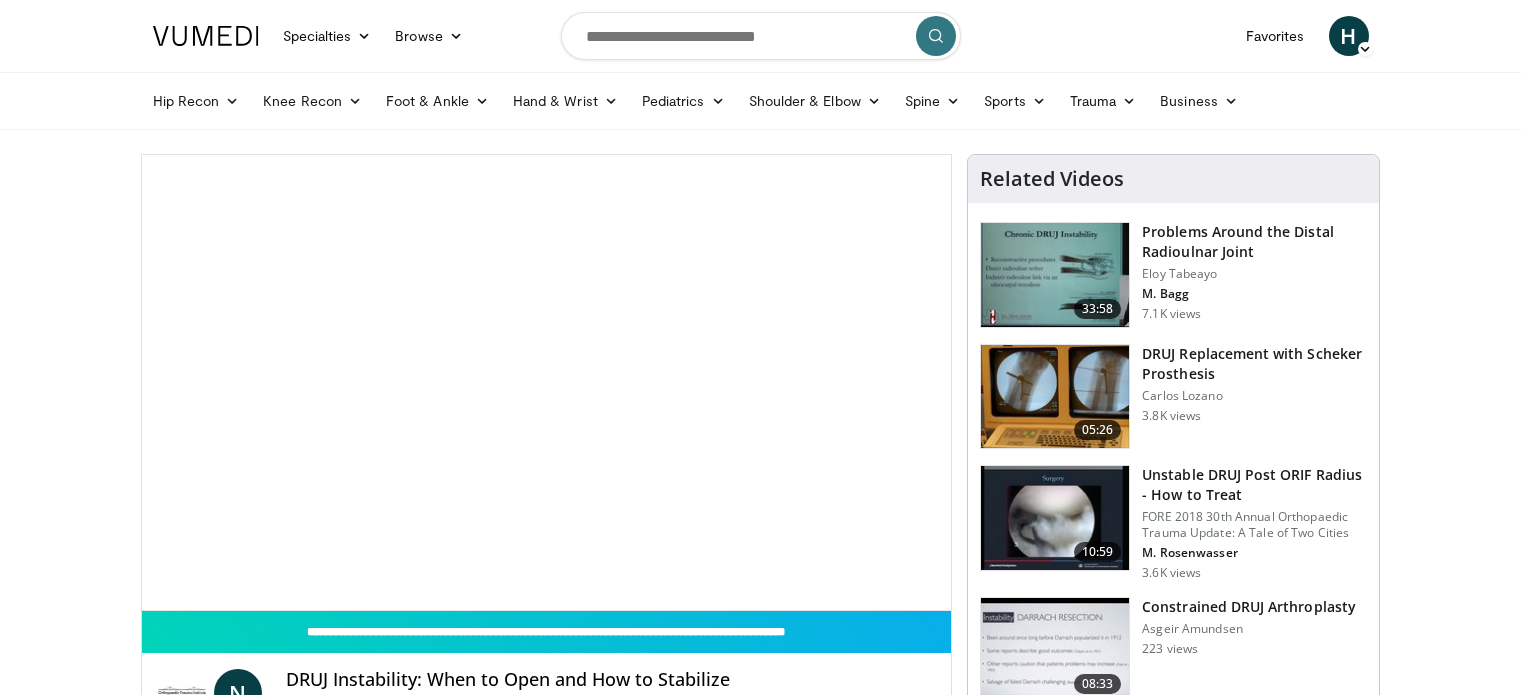scroll, scrollTop: 0, scrollLeft: 0, axis: both 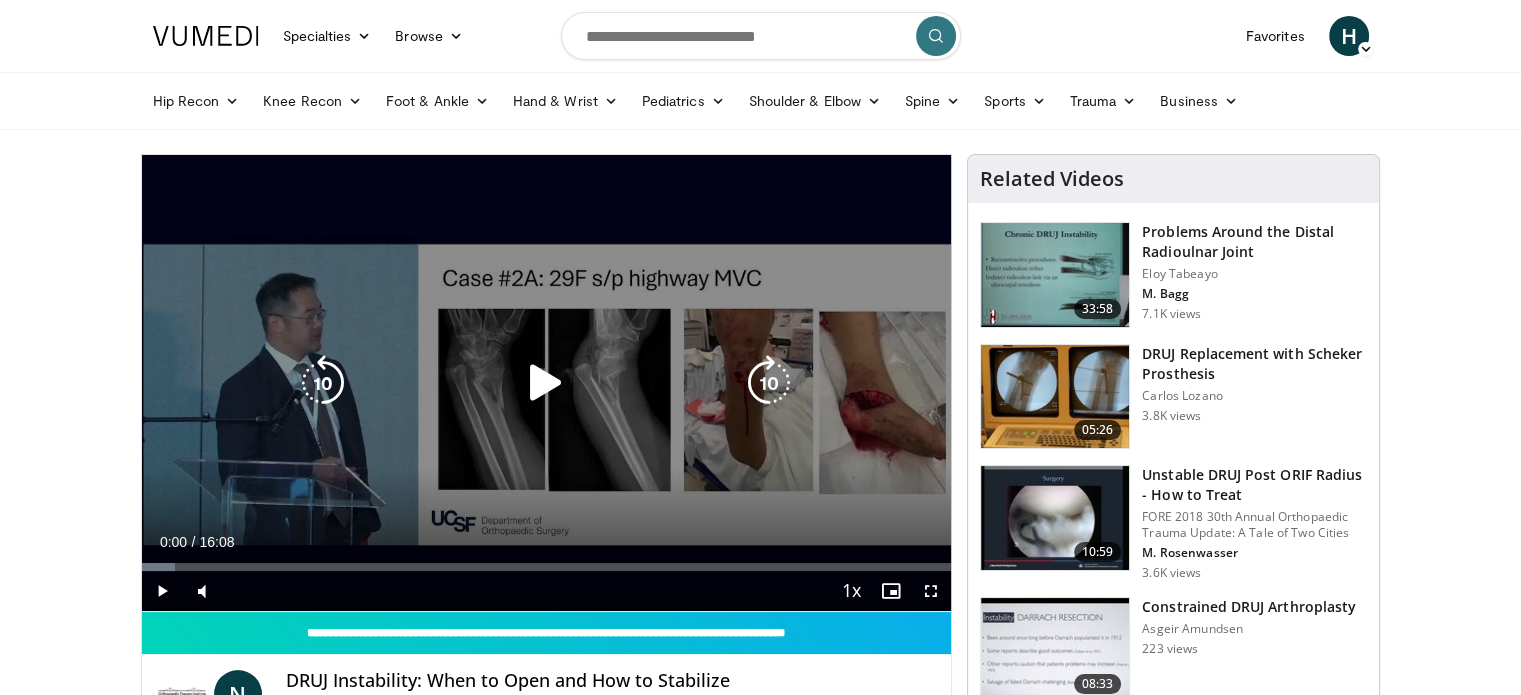 click at bounding box center (546, 383) 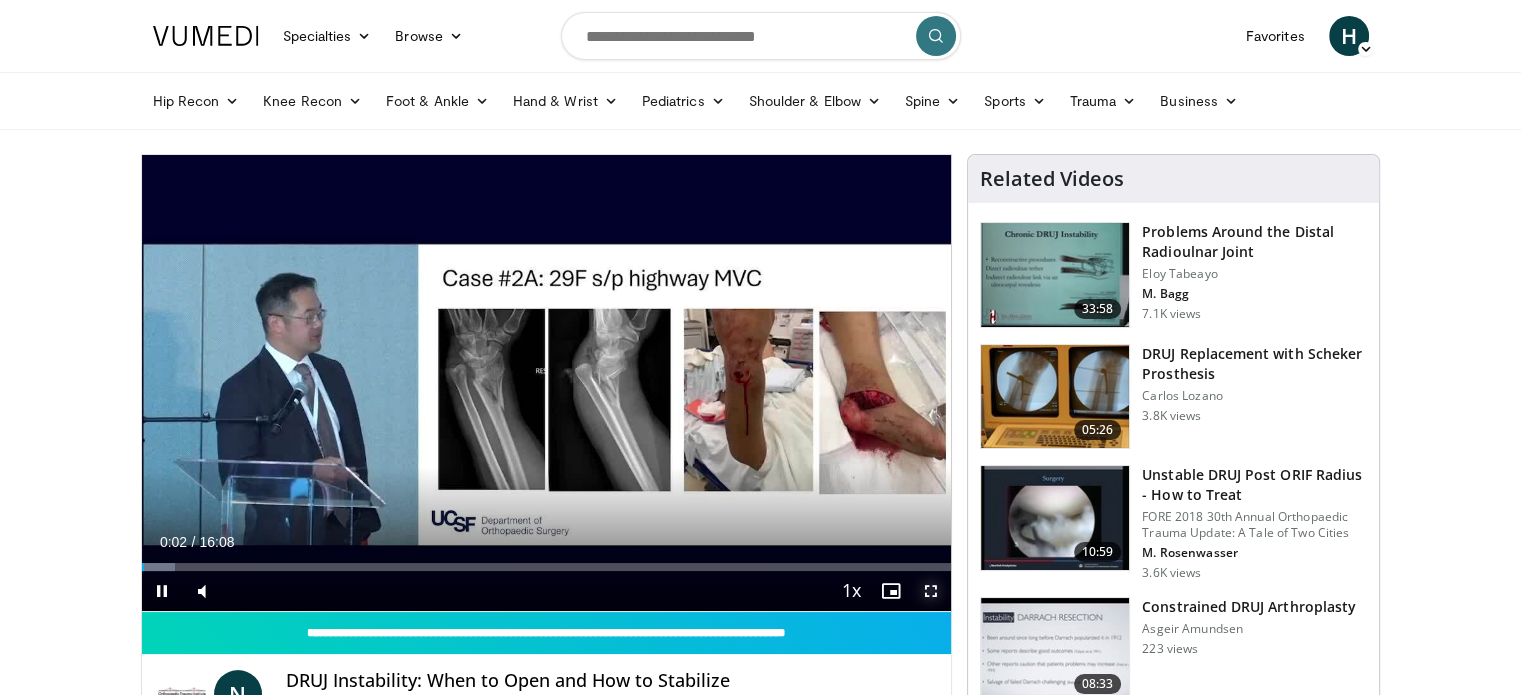 click at bounding box center (931, 591) 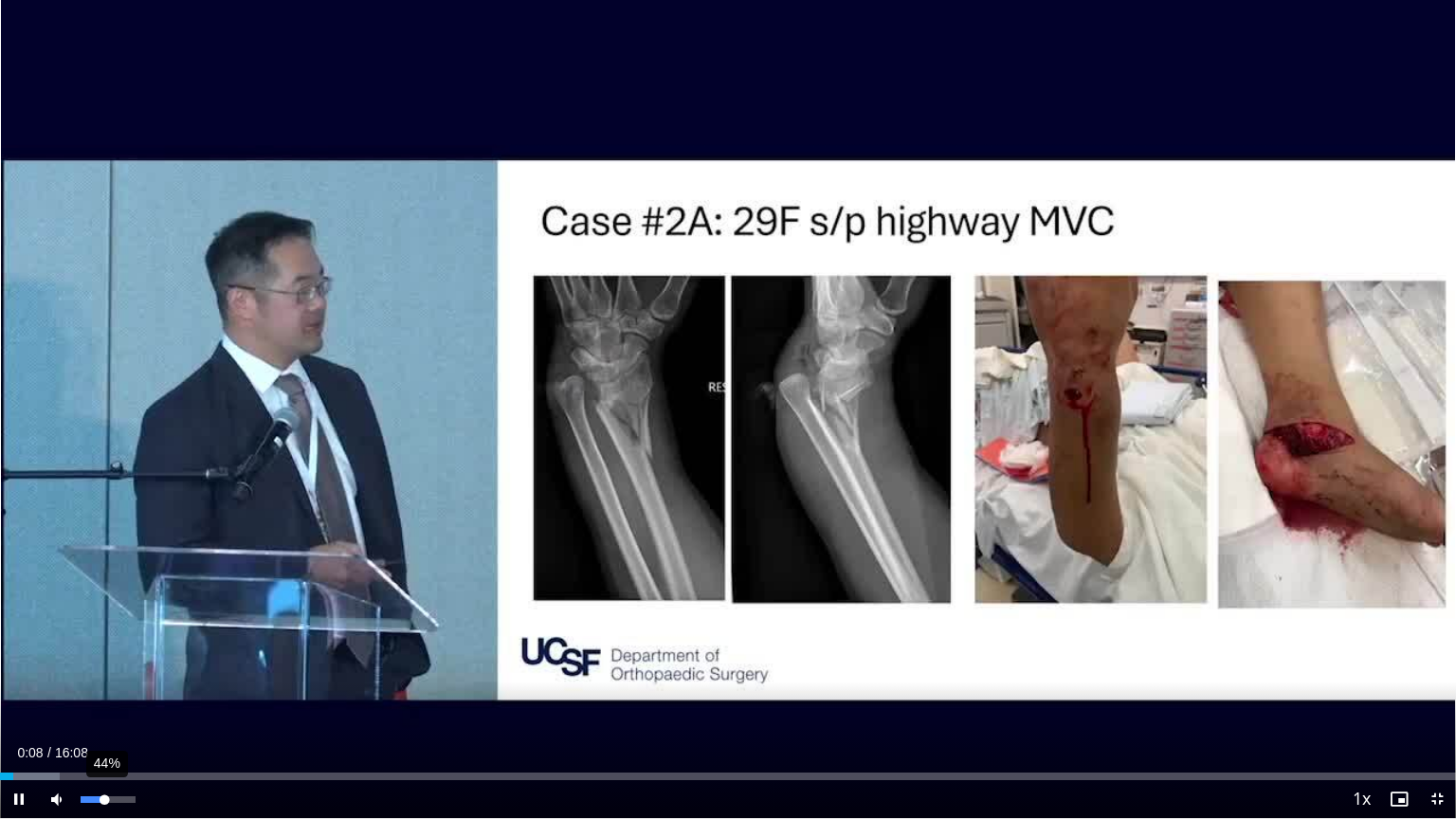 click on "44%" at bounding box center [107, 799] 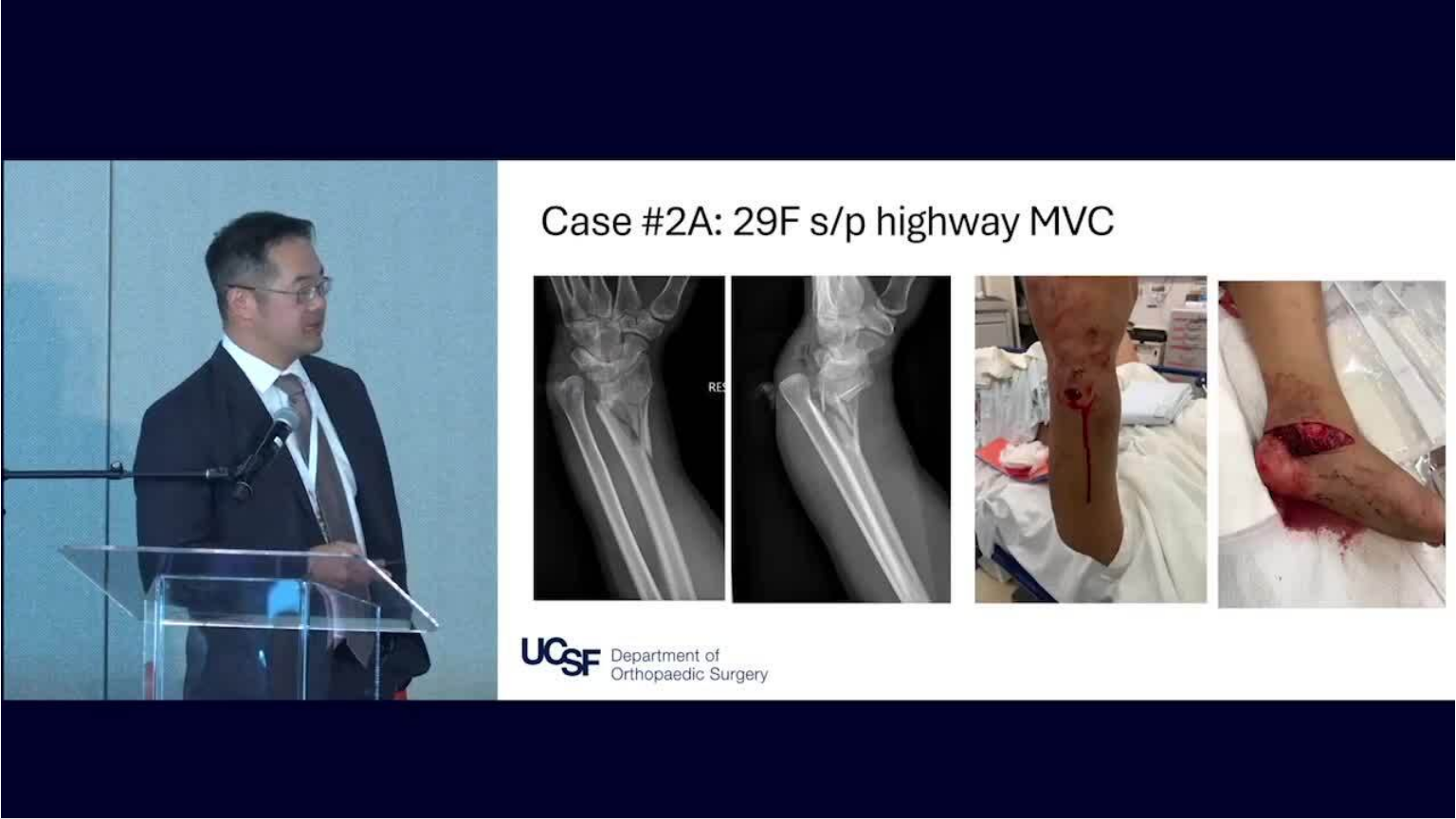 click on "10 seconds
Tap to unmute" at bounding box center (728, 409) 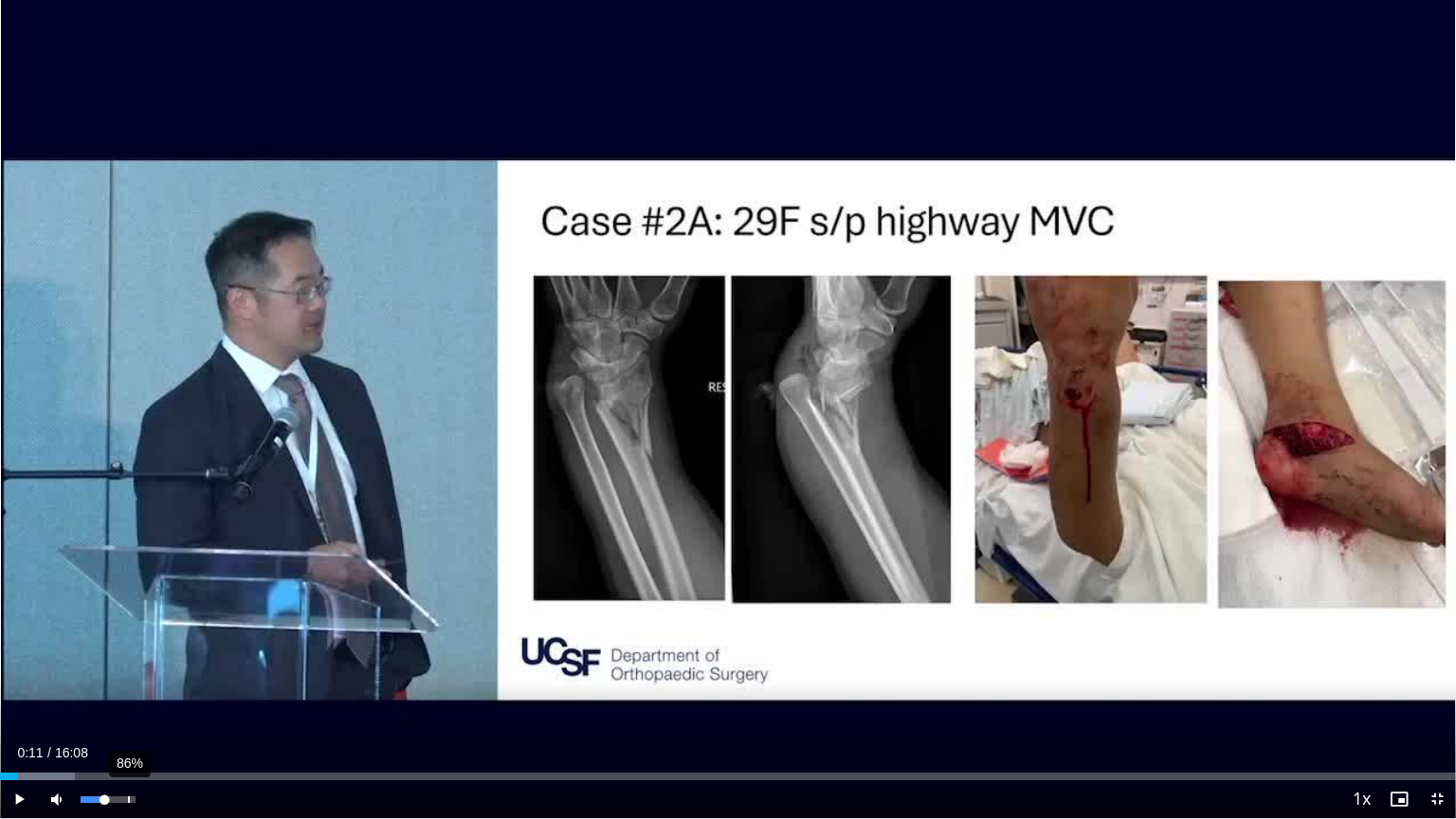 click on "86%" at bounding box center [108, 799] 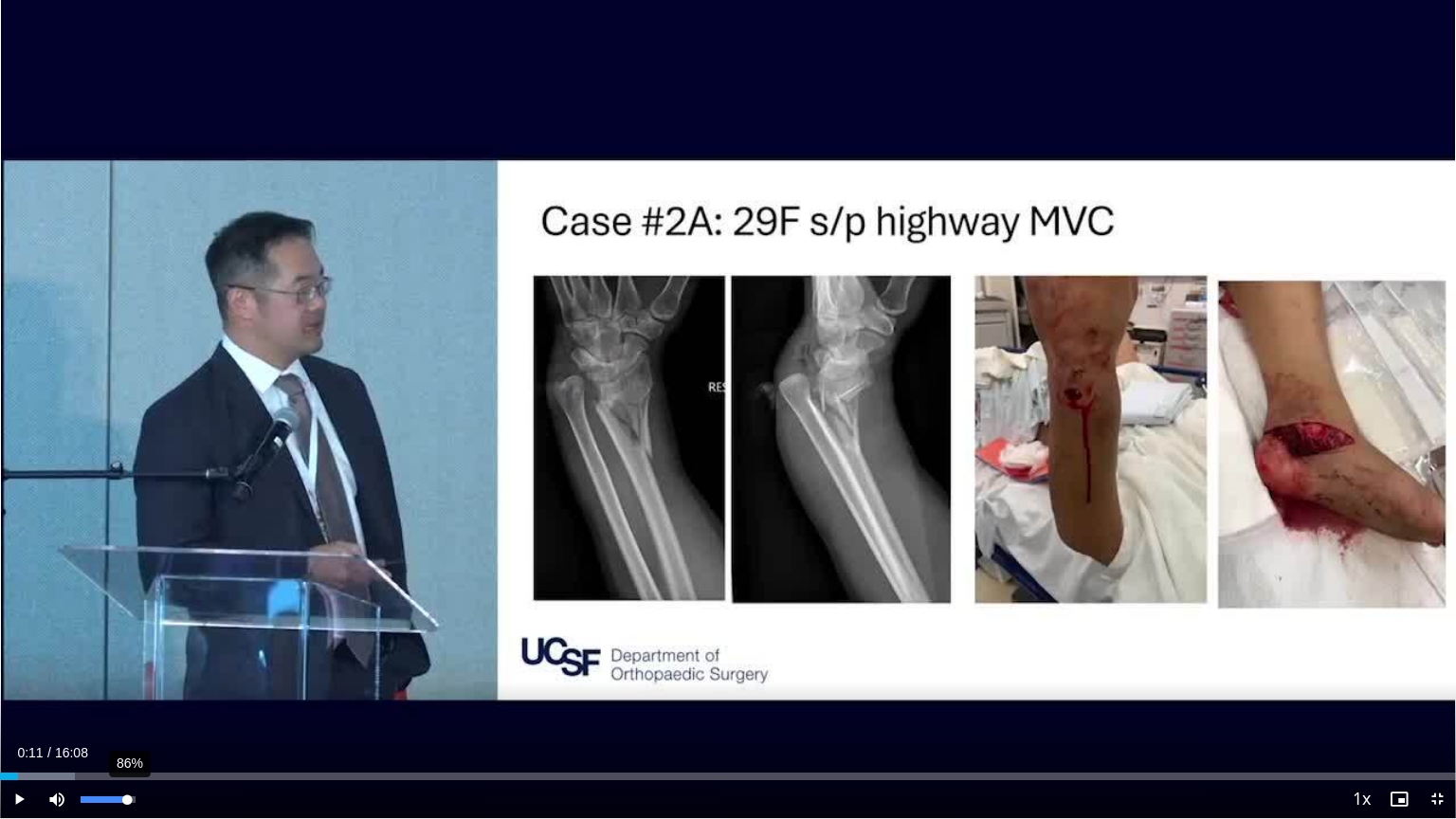 click on "86%" at bounding box center (107, 799) 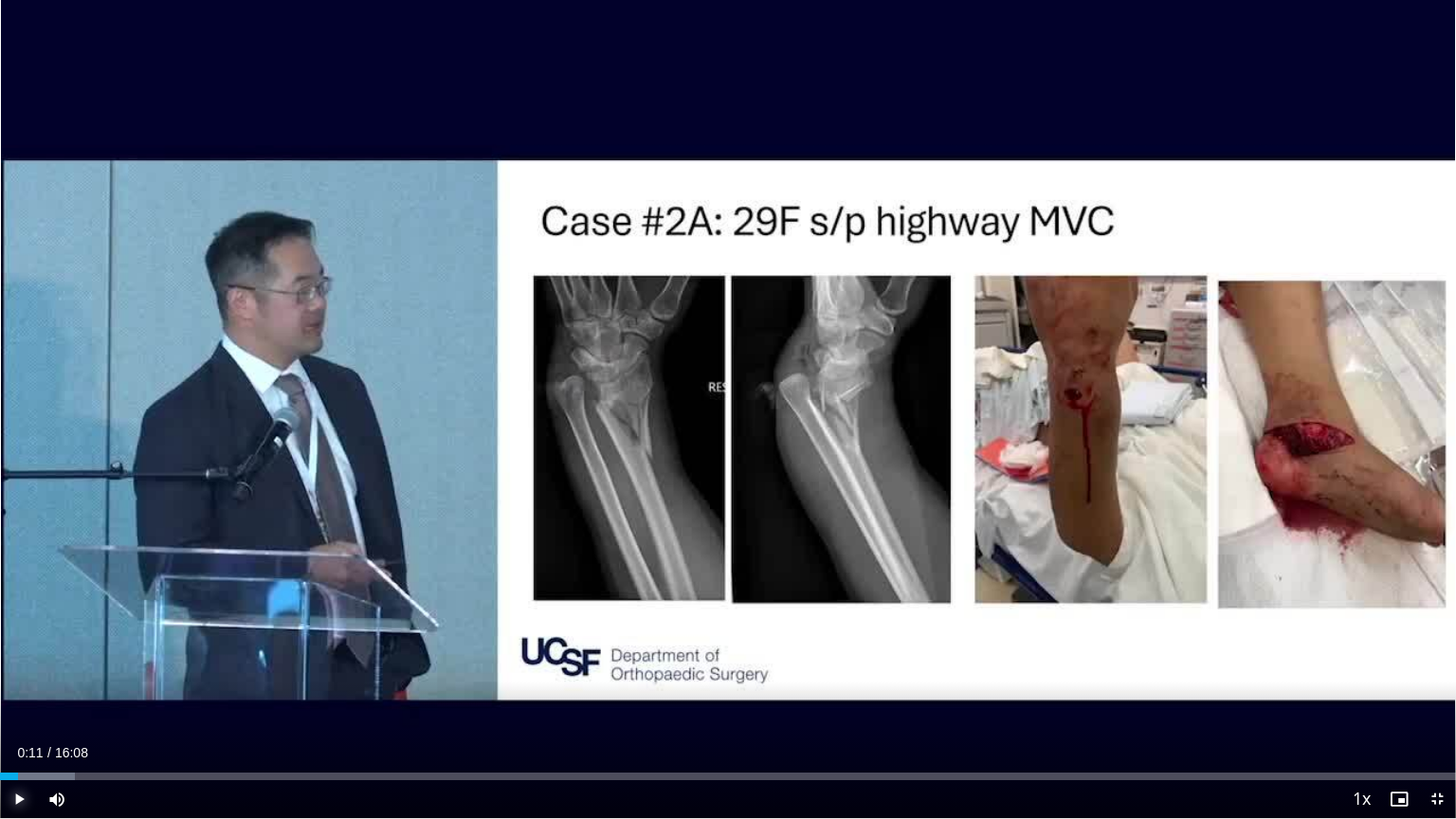 click at bounding box center (19, 799) 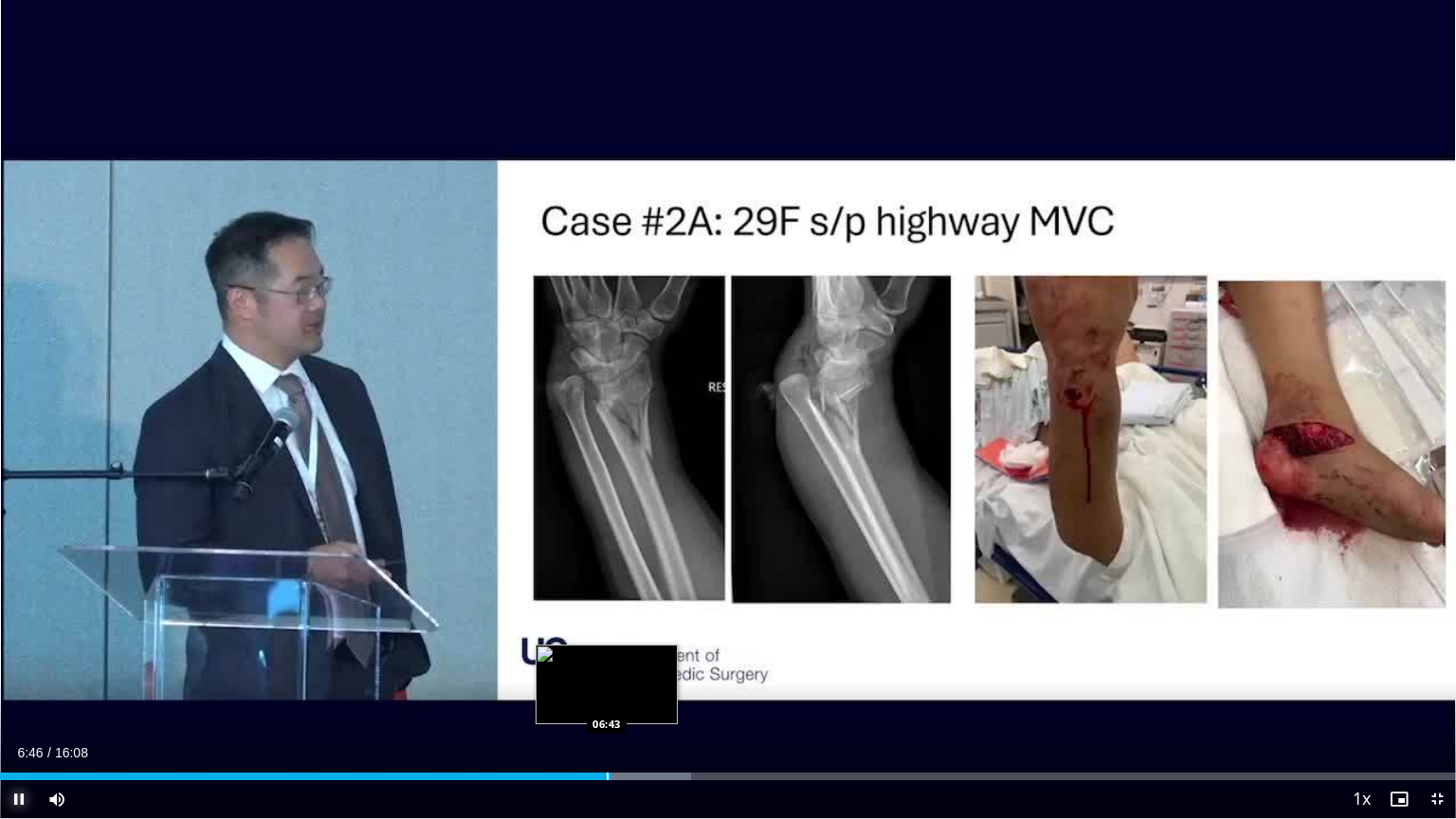 click at bounding box center [608, 776] 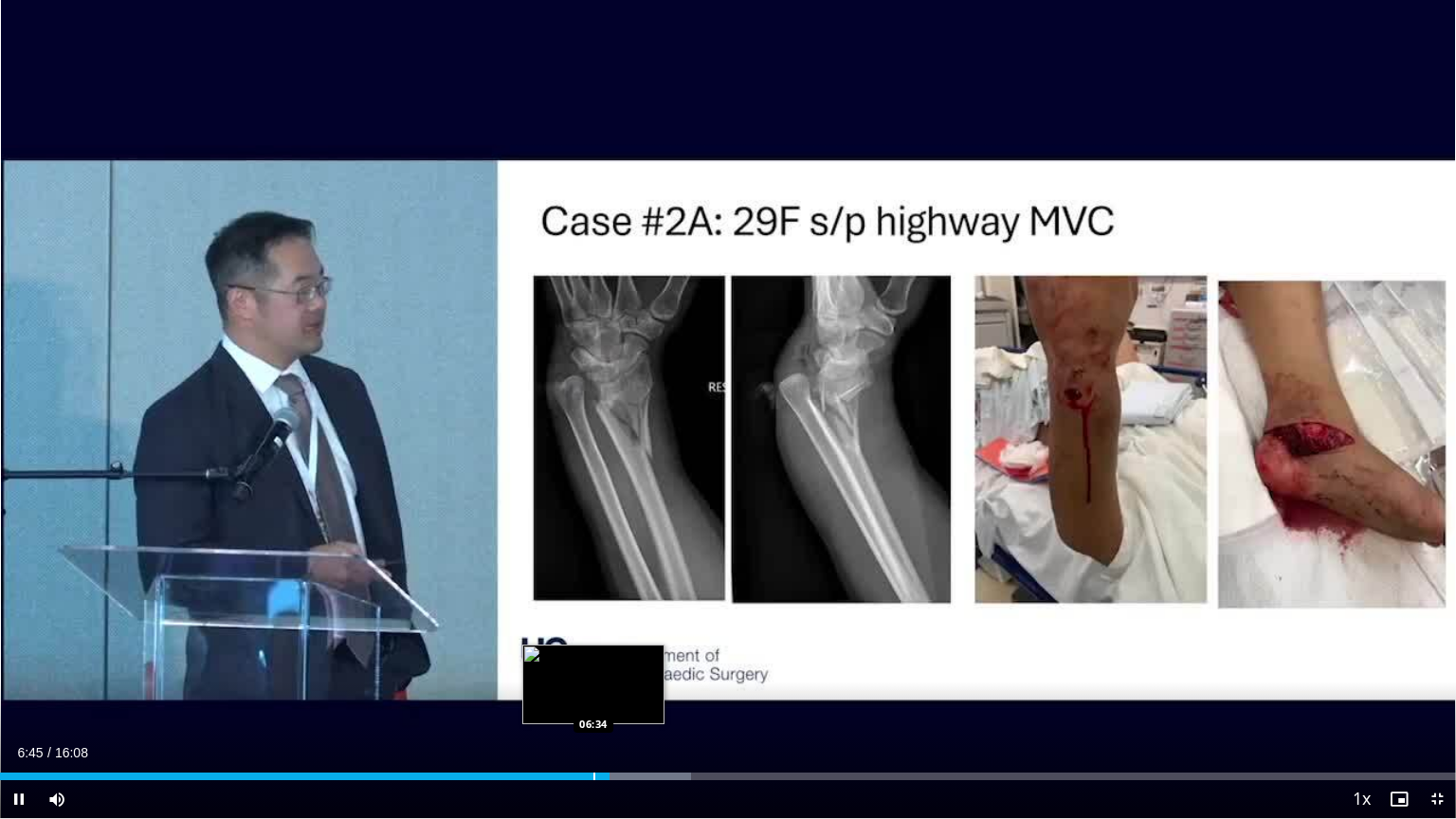 click on "**********" at bounding box center (728, 410) 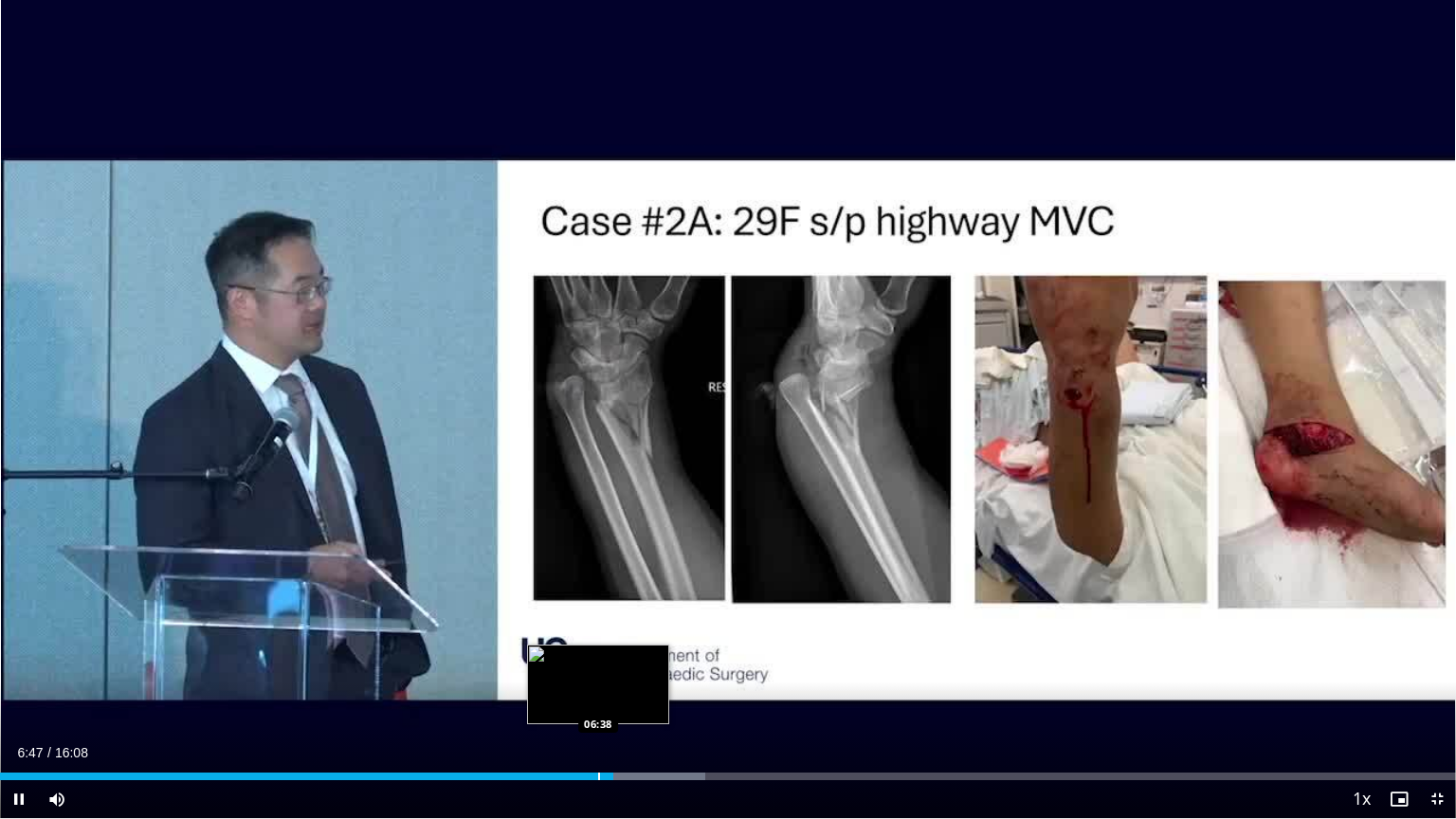 click on "Loaded :  48.43% 06:47 06:38" at bounding box center [728, 771] 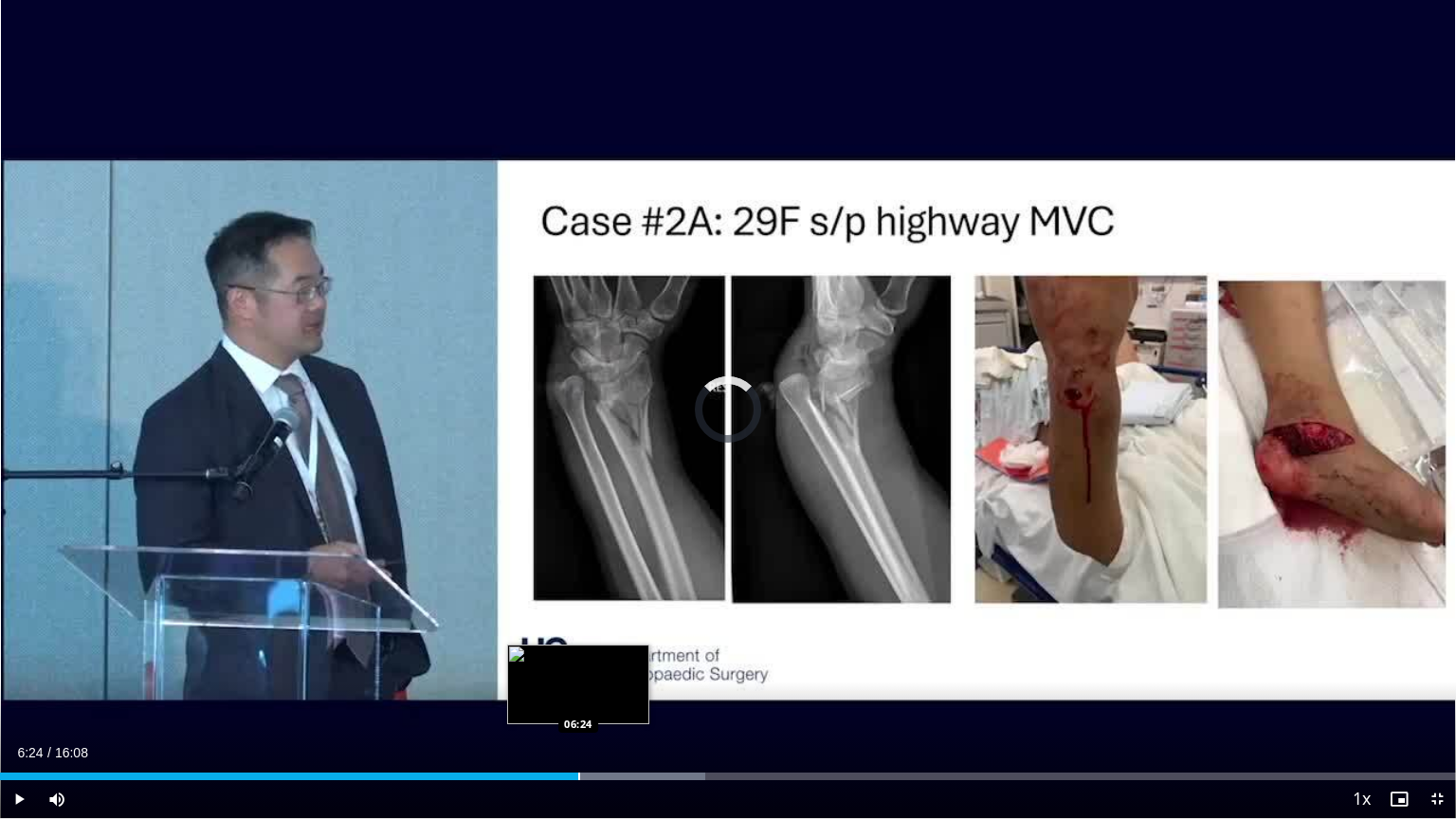 click at bounding box center [579, 776] 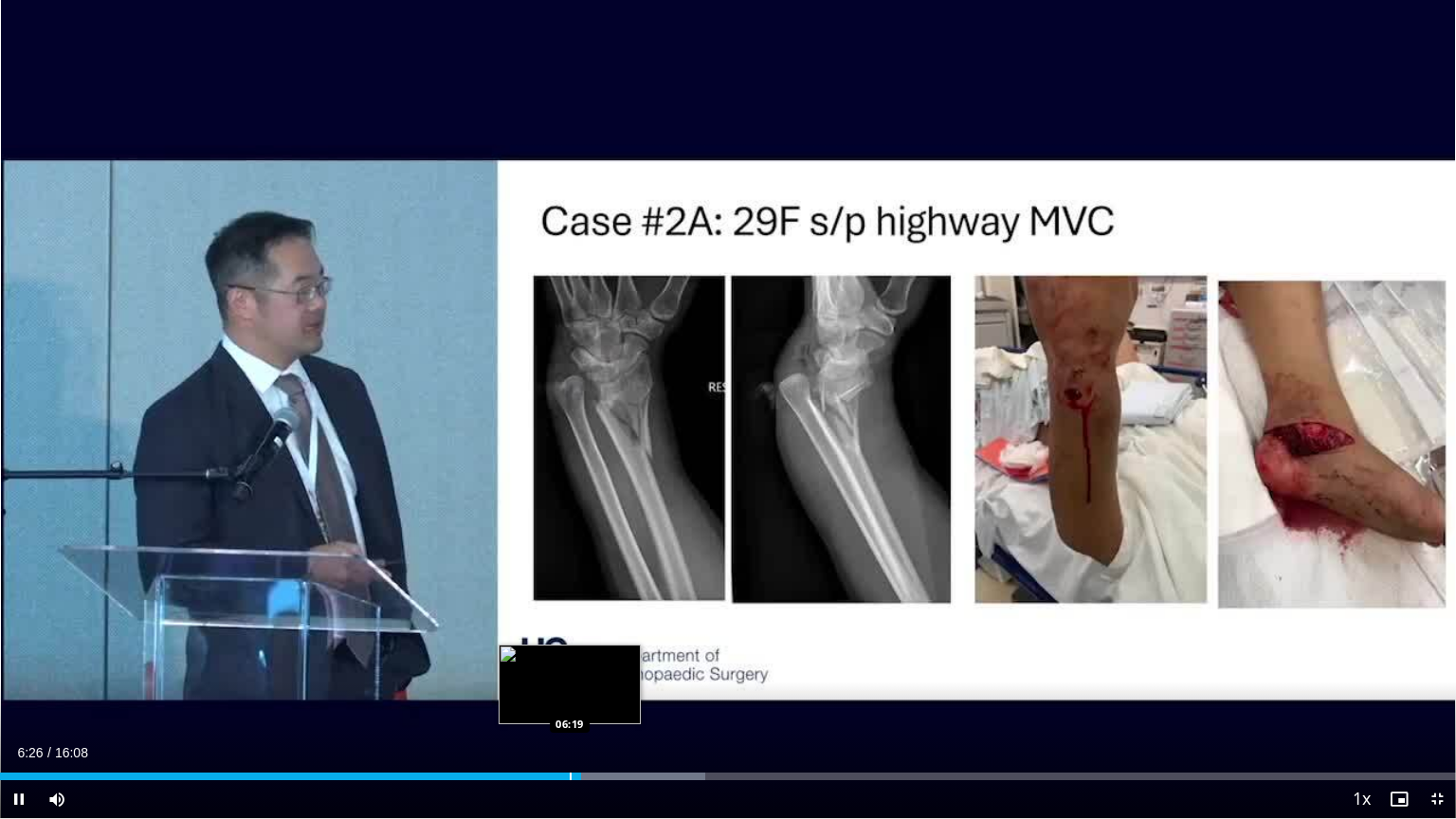 click at bounding box center (571, 776) 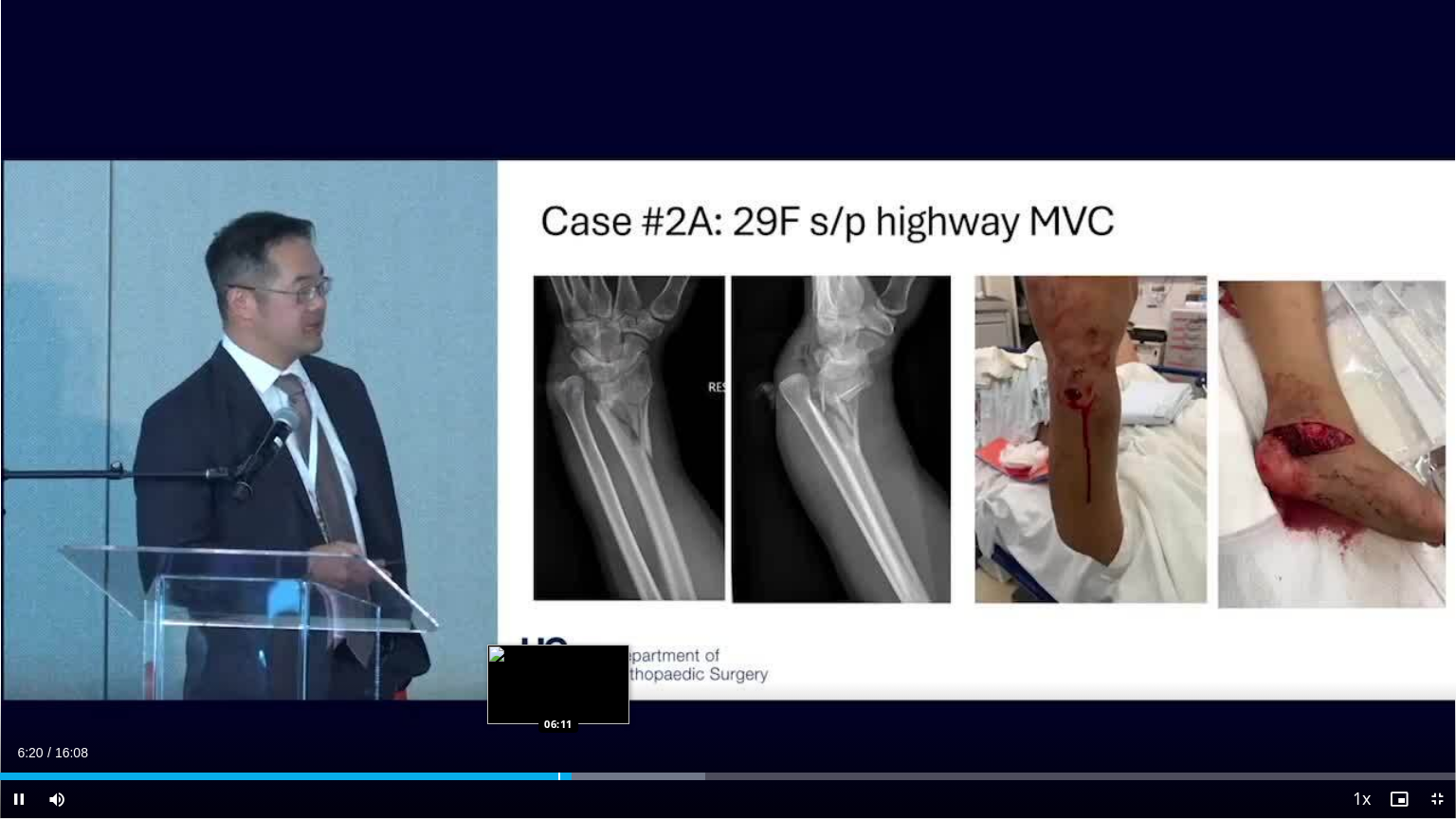click on "Loaded :  48.43% 06:20 06:11" at bounding box center (728, 776) 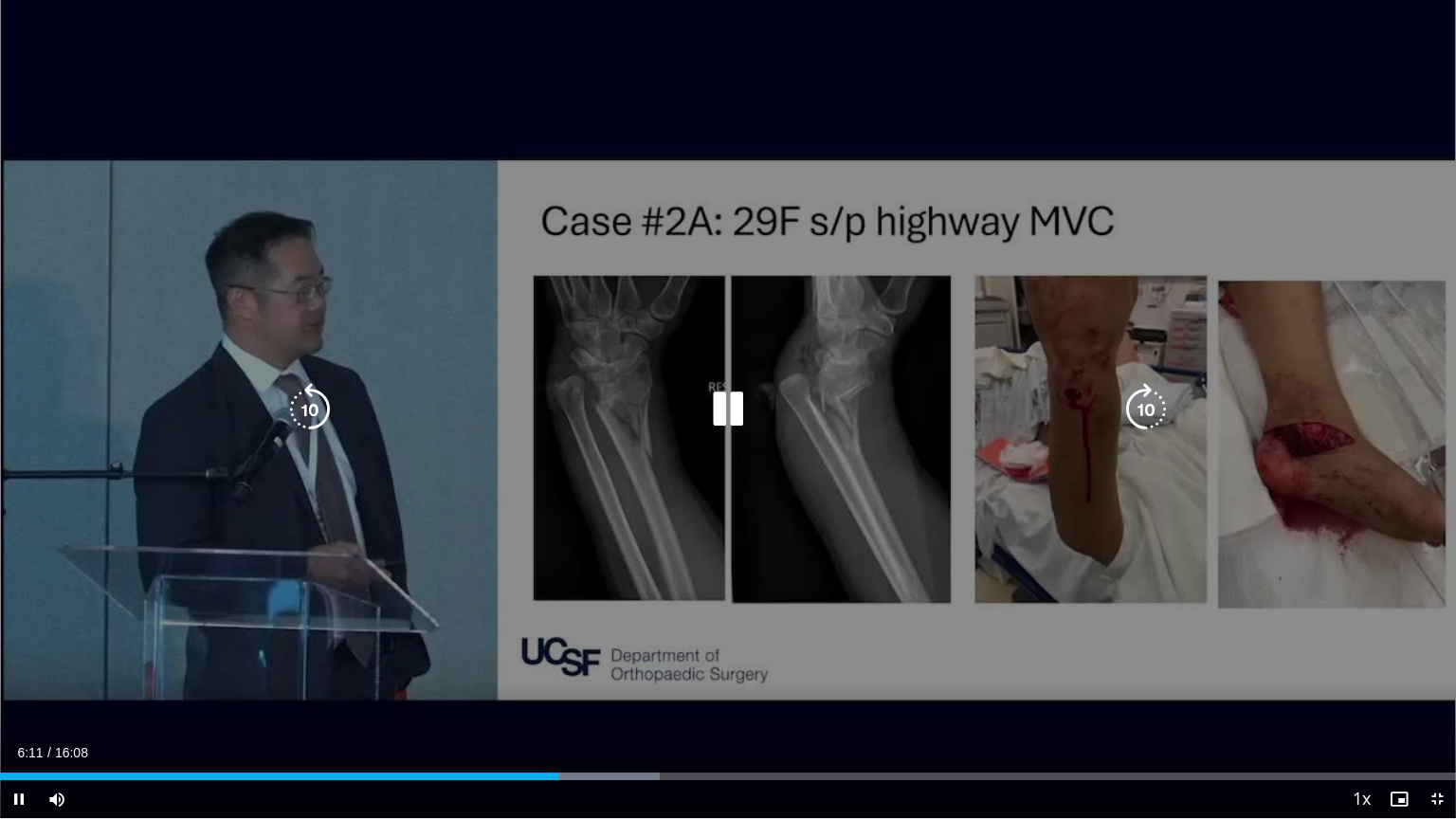 click on "10 seconds
Tap to unmute" at bounding box center [728, 409] 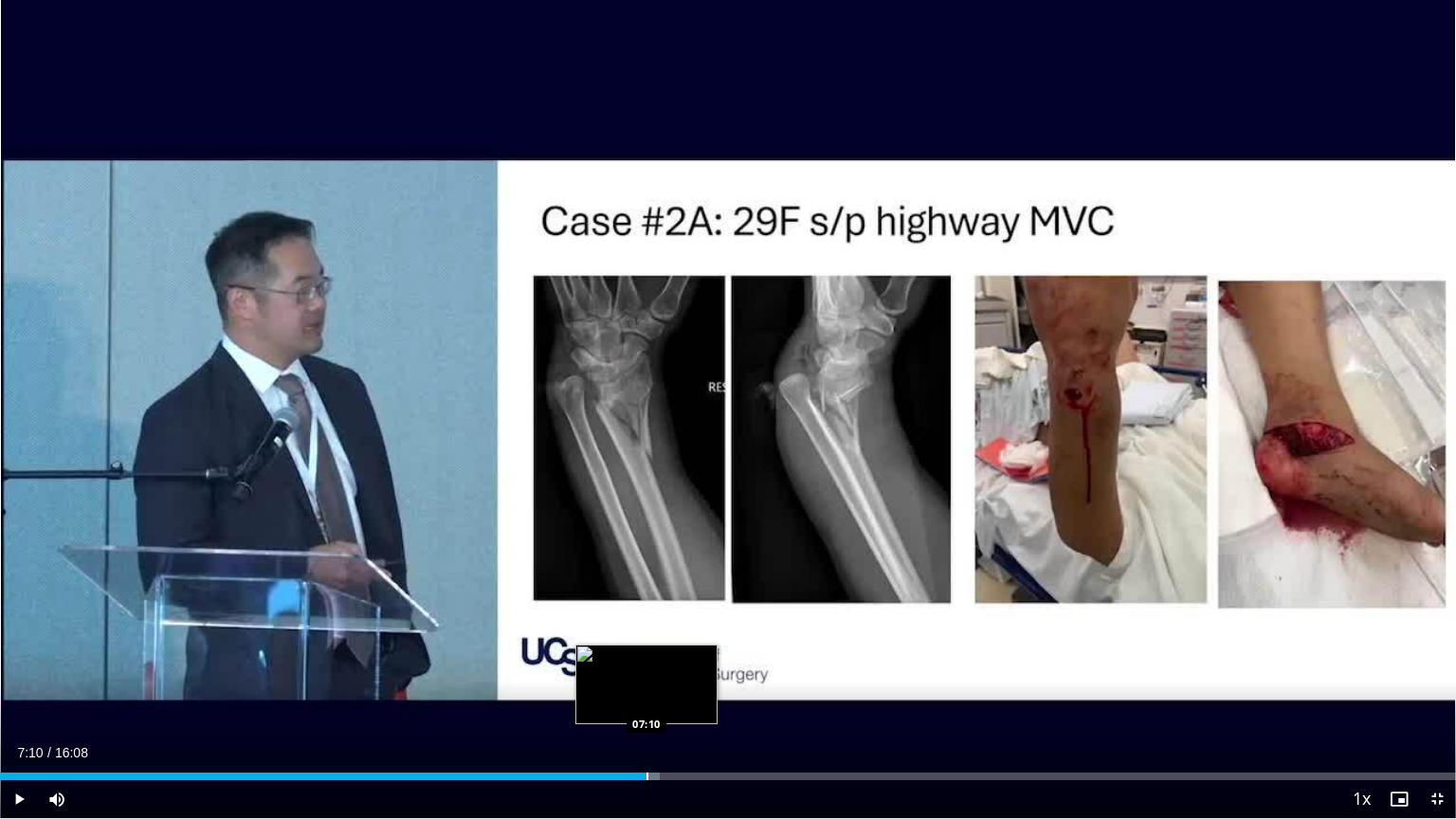 click at bounding box center [647, 776] 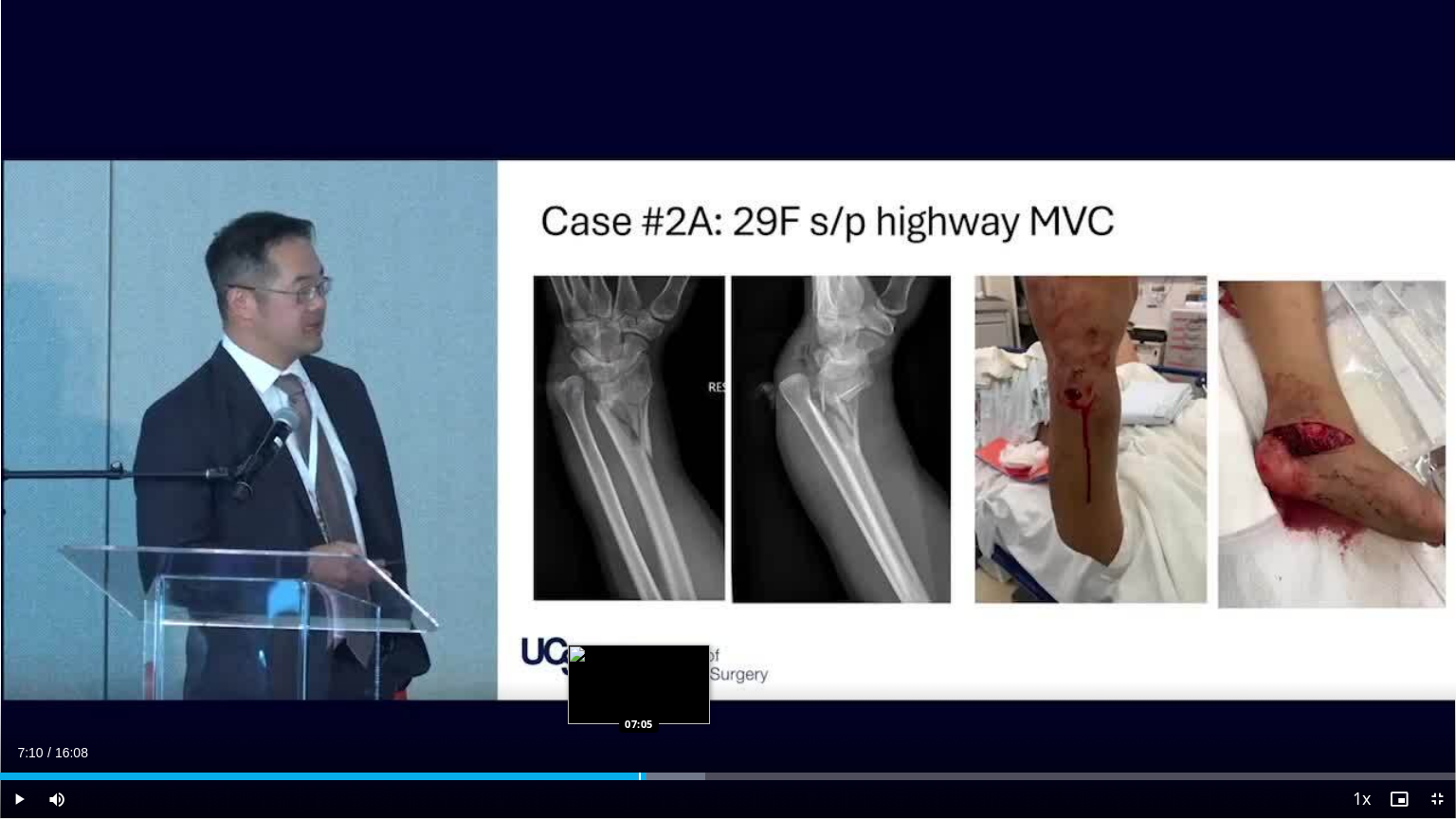 click at bounding box center [640, 776] 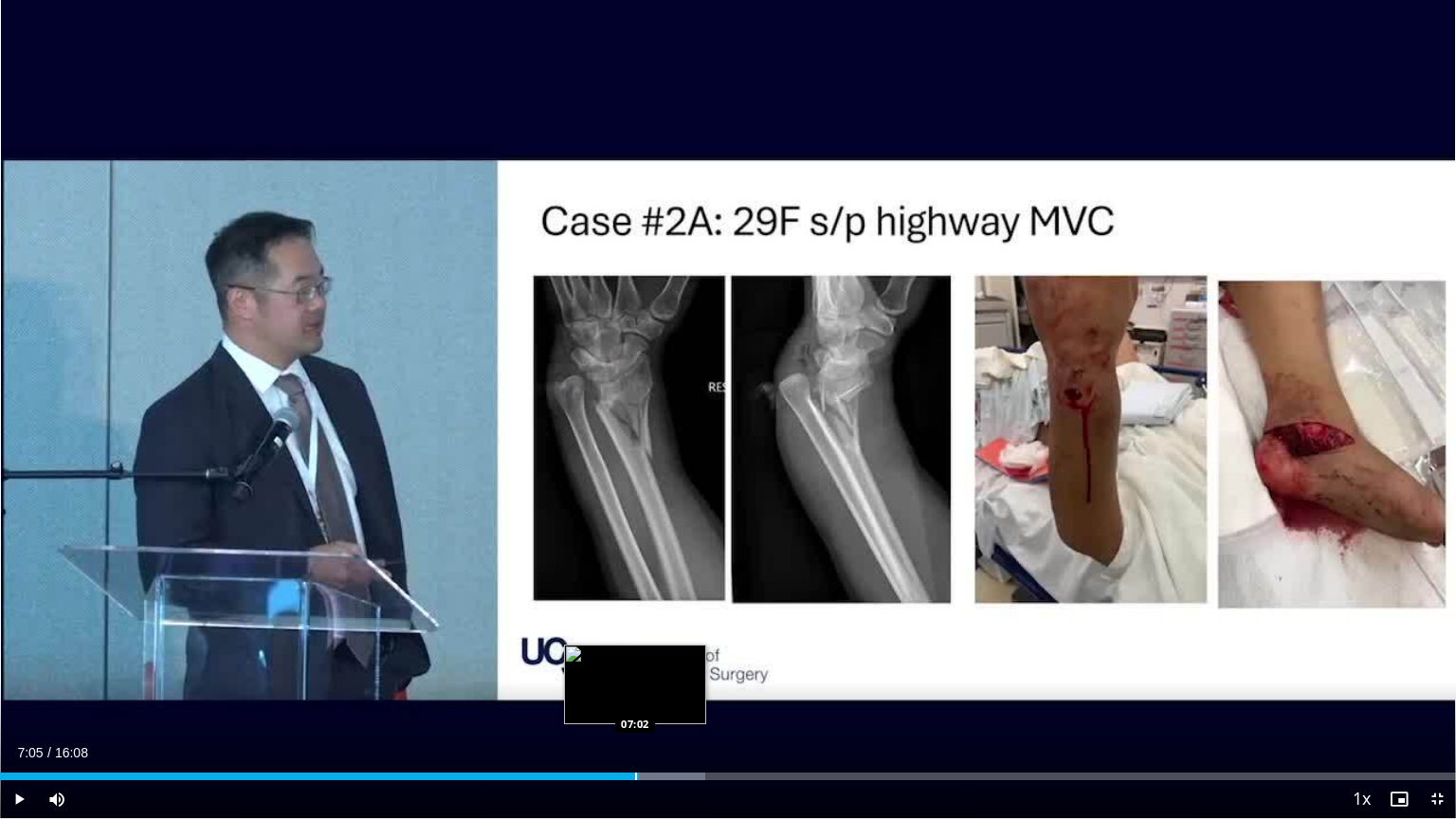 click on "Loaded :  48.43% 07:05 07:02" at bounding box center [728, 776] 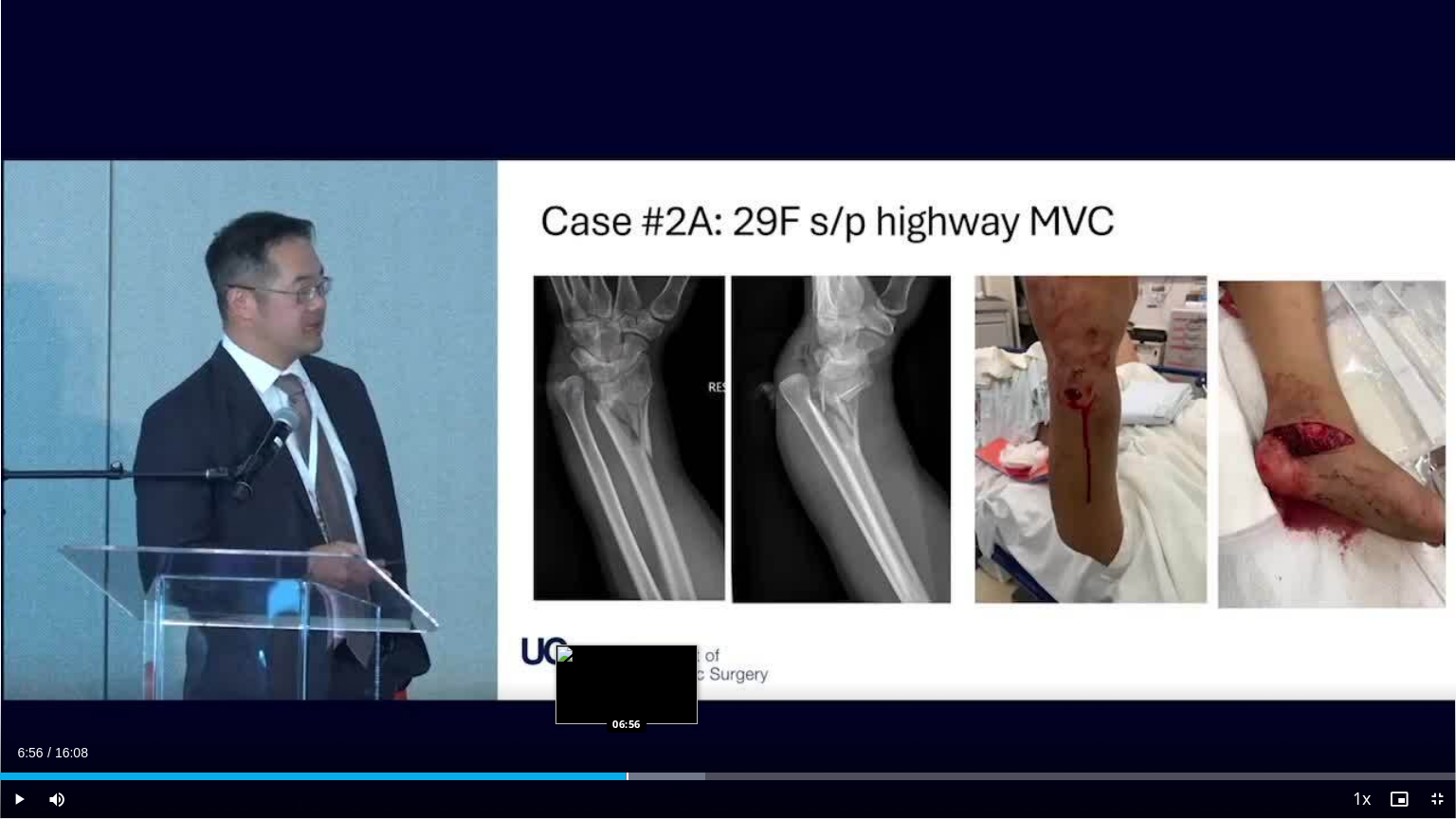 click on "06:56" at bounding box center [313, 776] 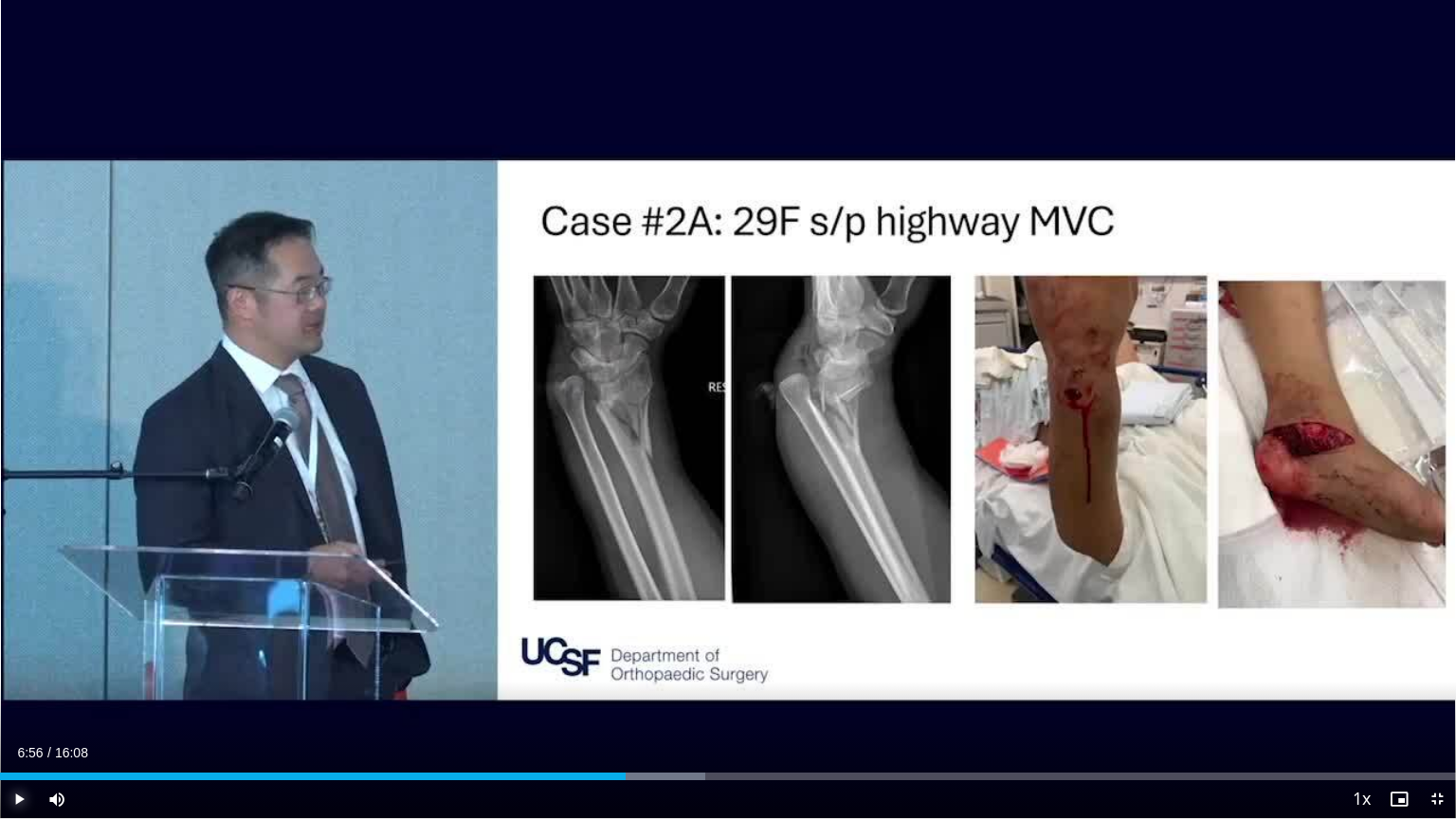 click at bounding box center (19, 799) 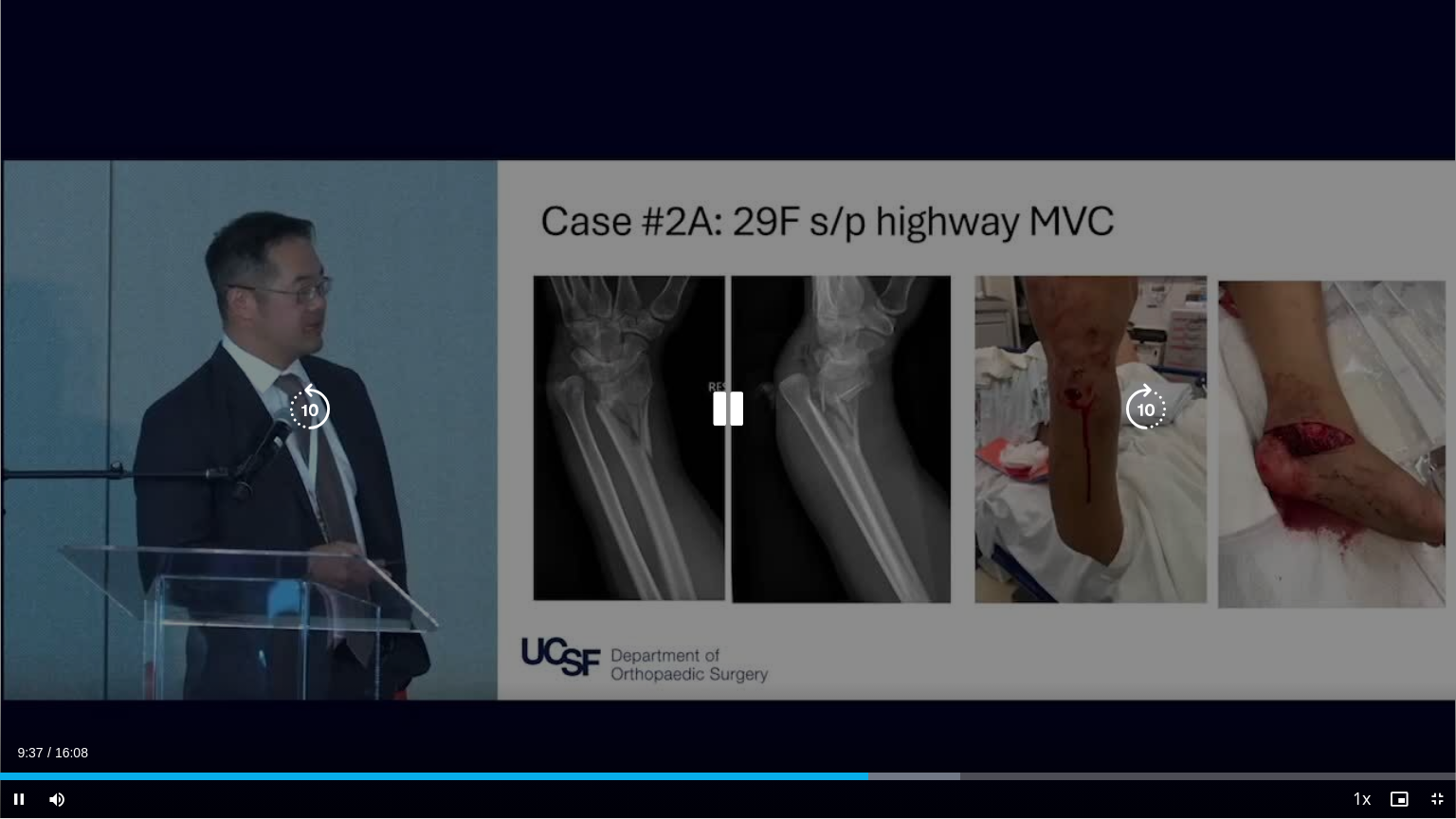 click on "10 seconds
Tap to unmute" at bounding box center (728, 409) 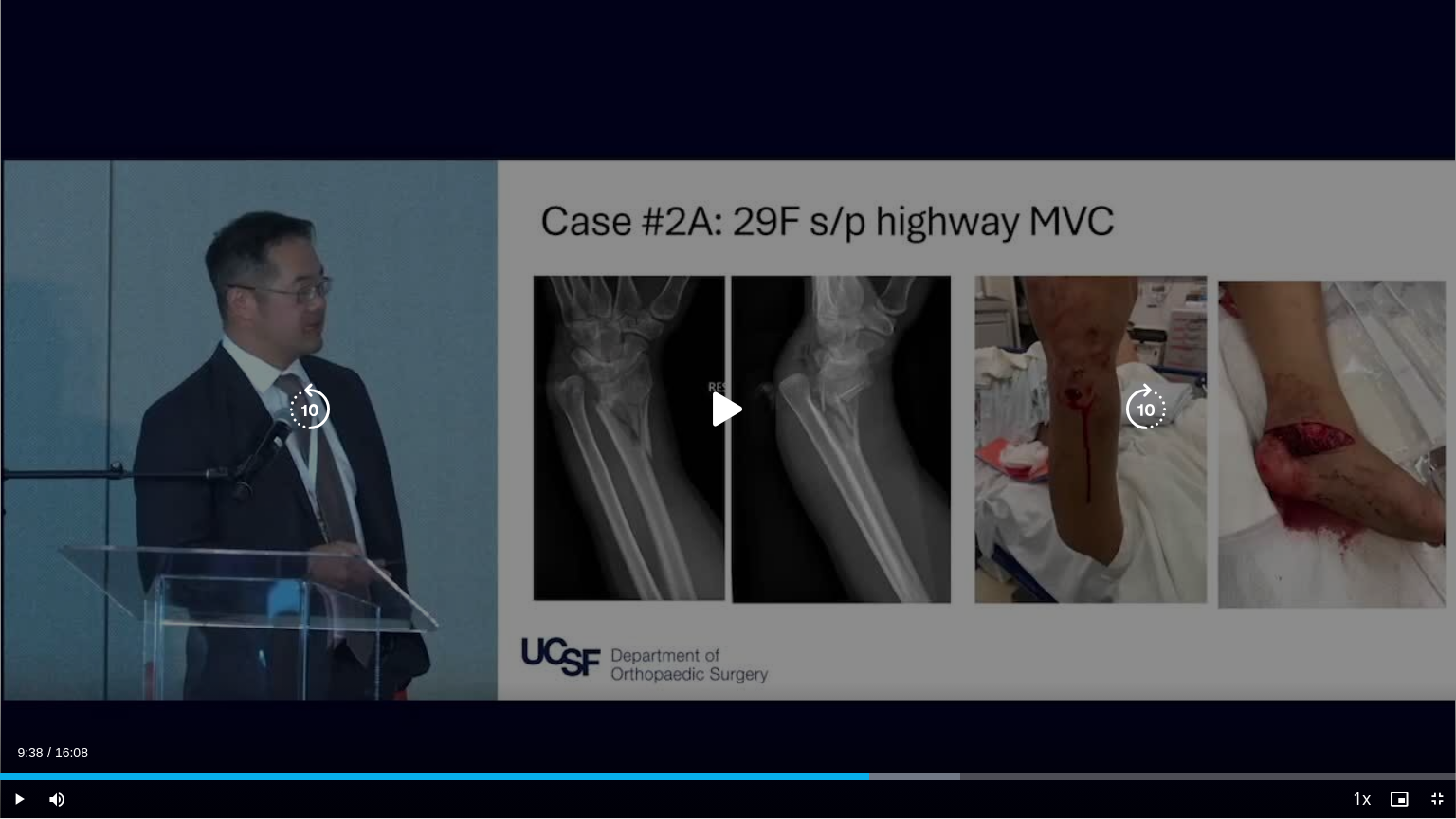 click at bounding box center [728, 410] 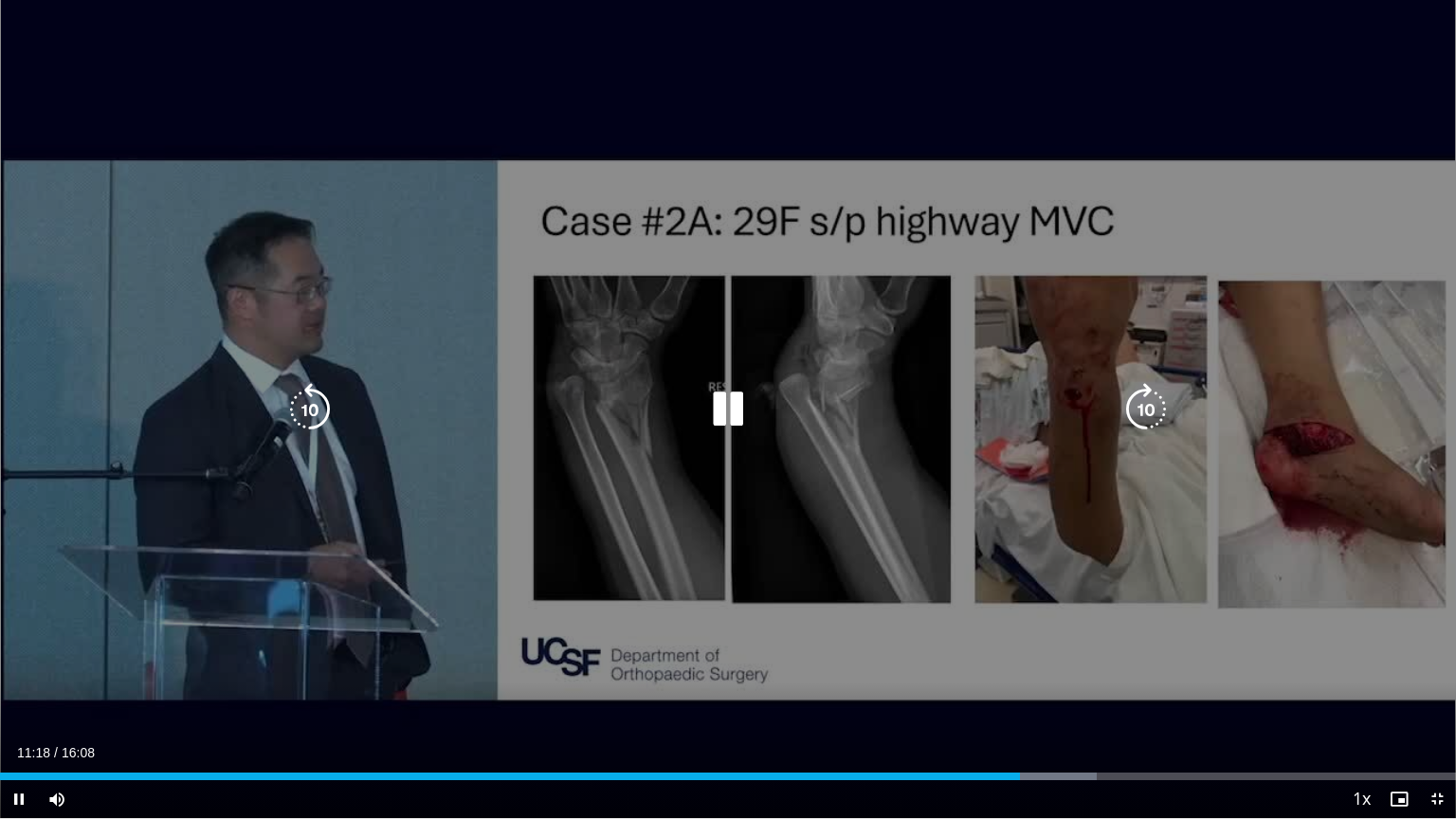 click at bounding box center (728, 410) 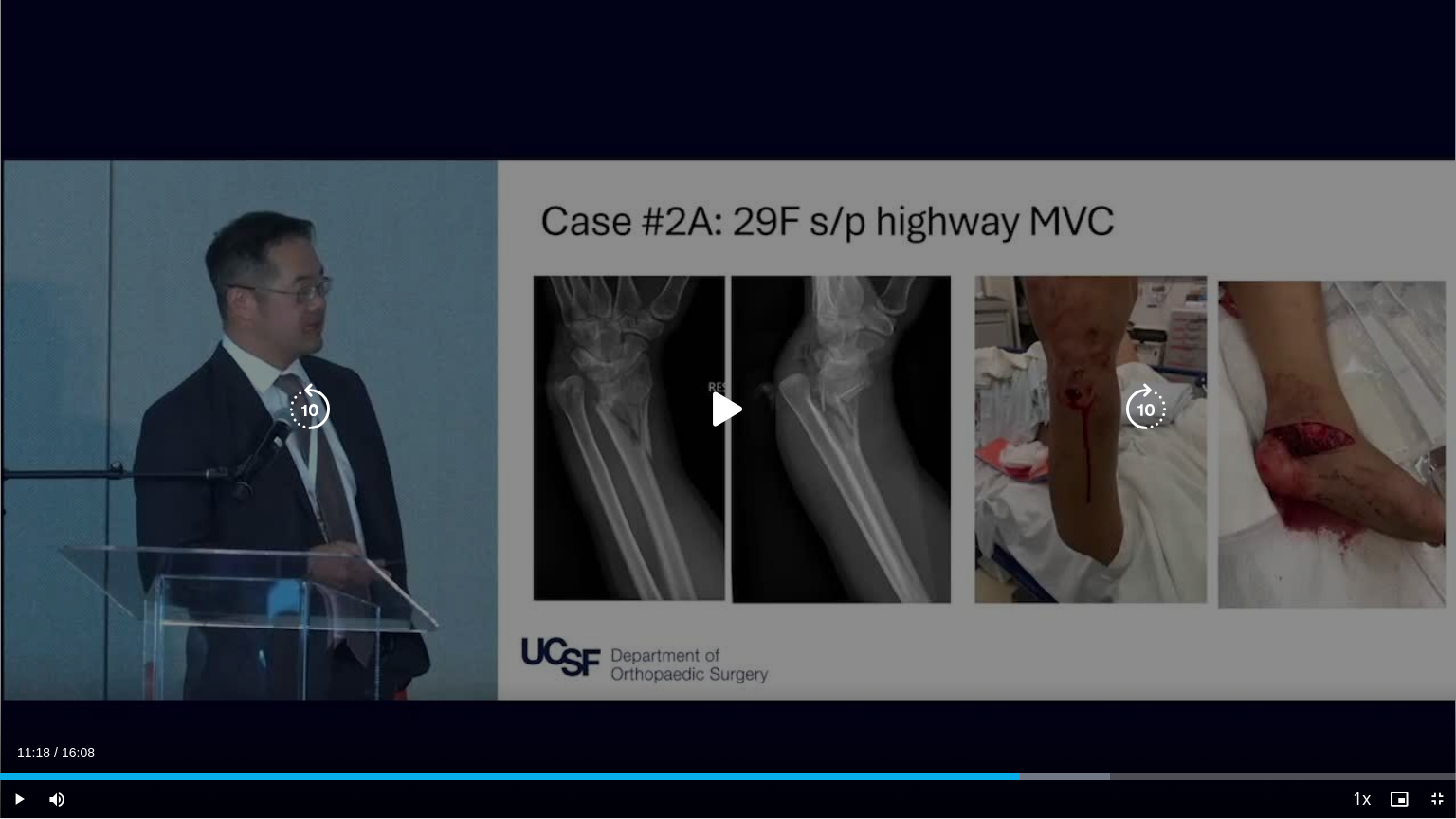 click at bounding box center [728, 410] 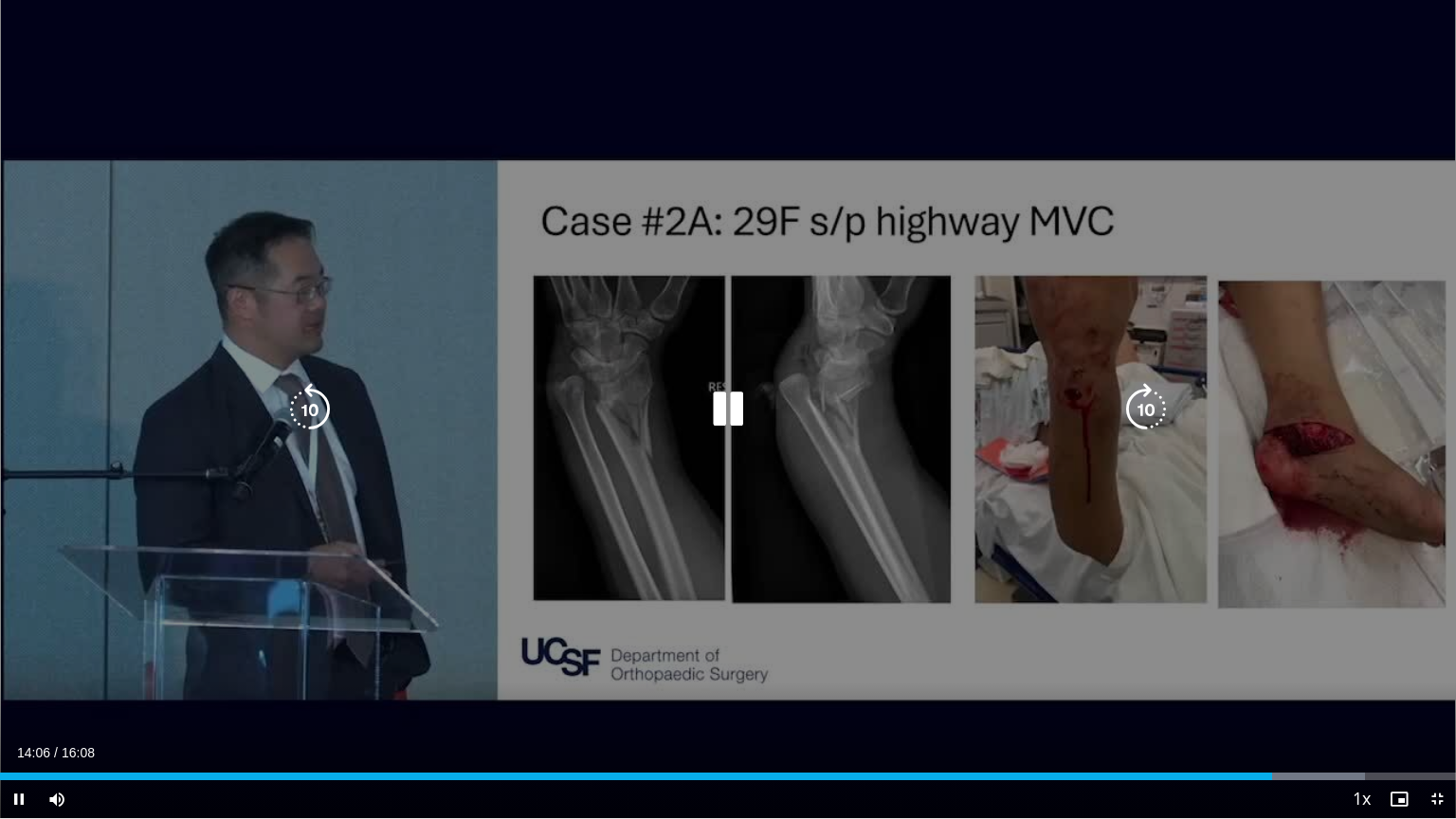click at bounding box center (728, 410) 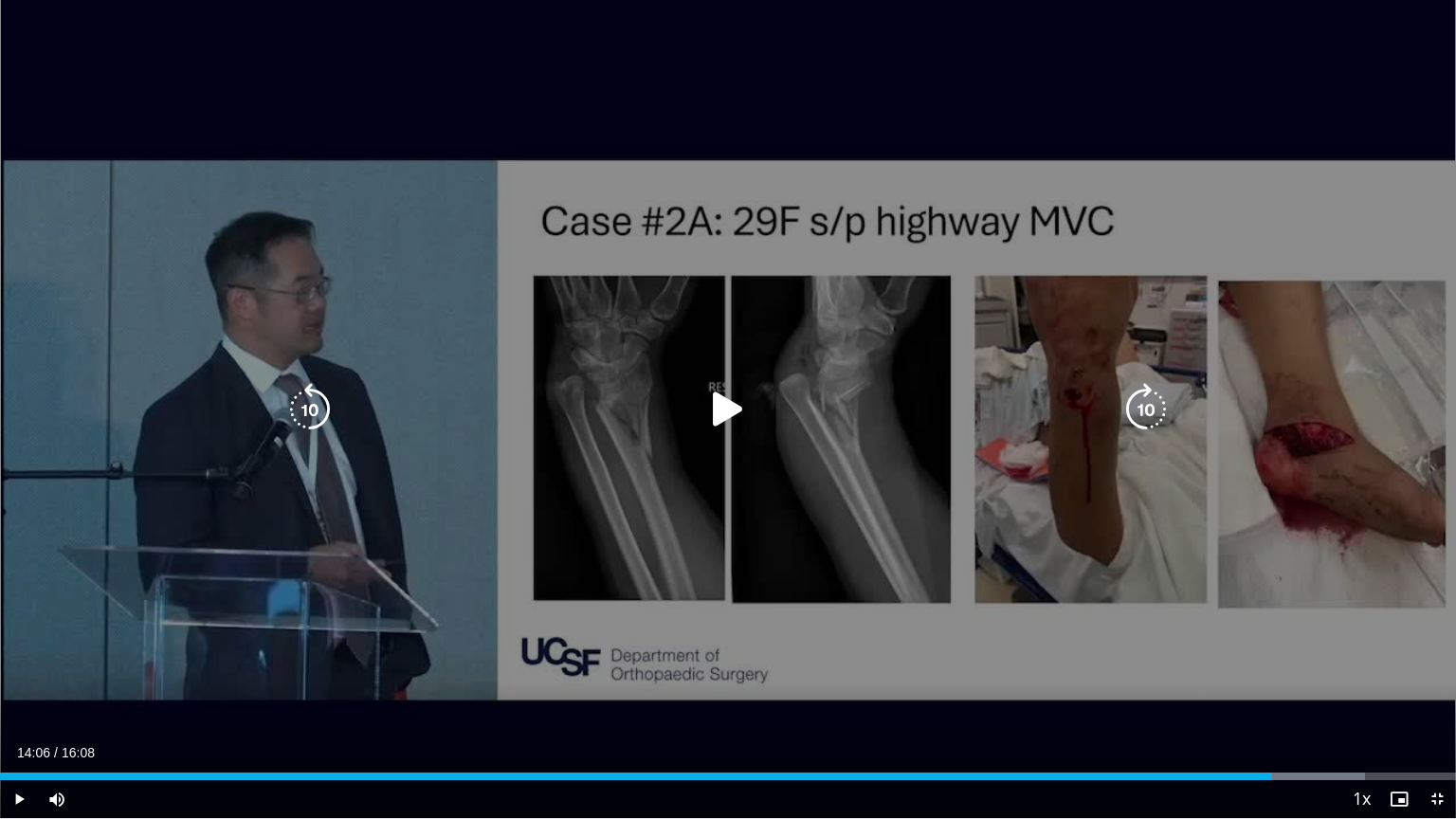 click at bounding box center [728, 410] 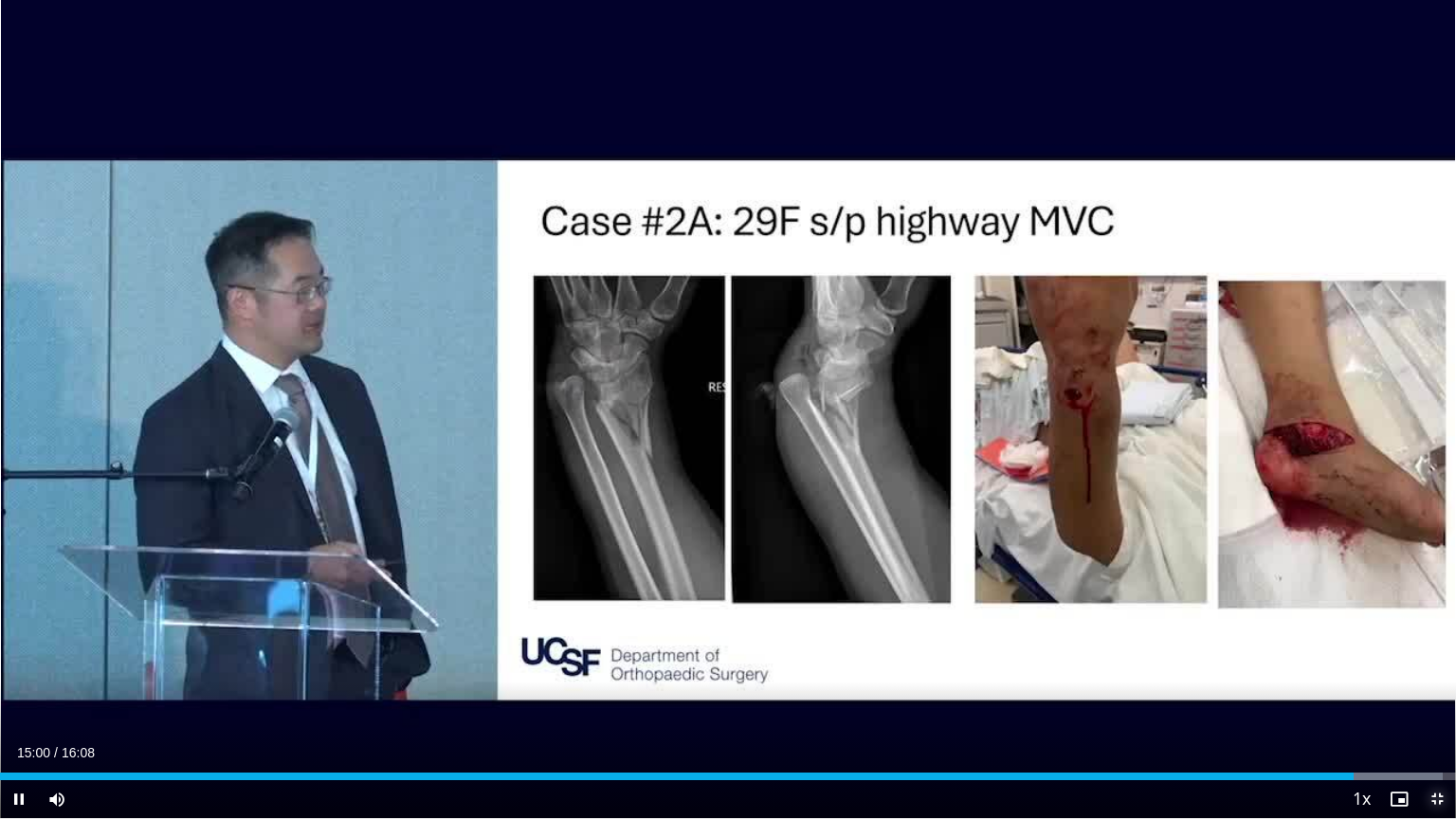 click at bounding box center [1437, 799] 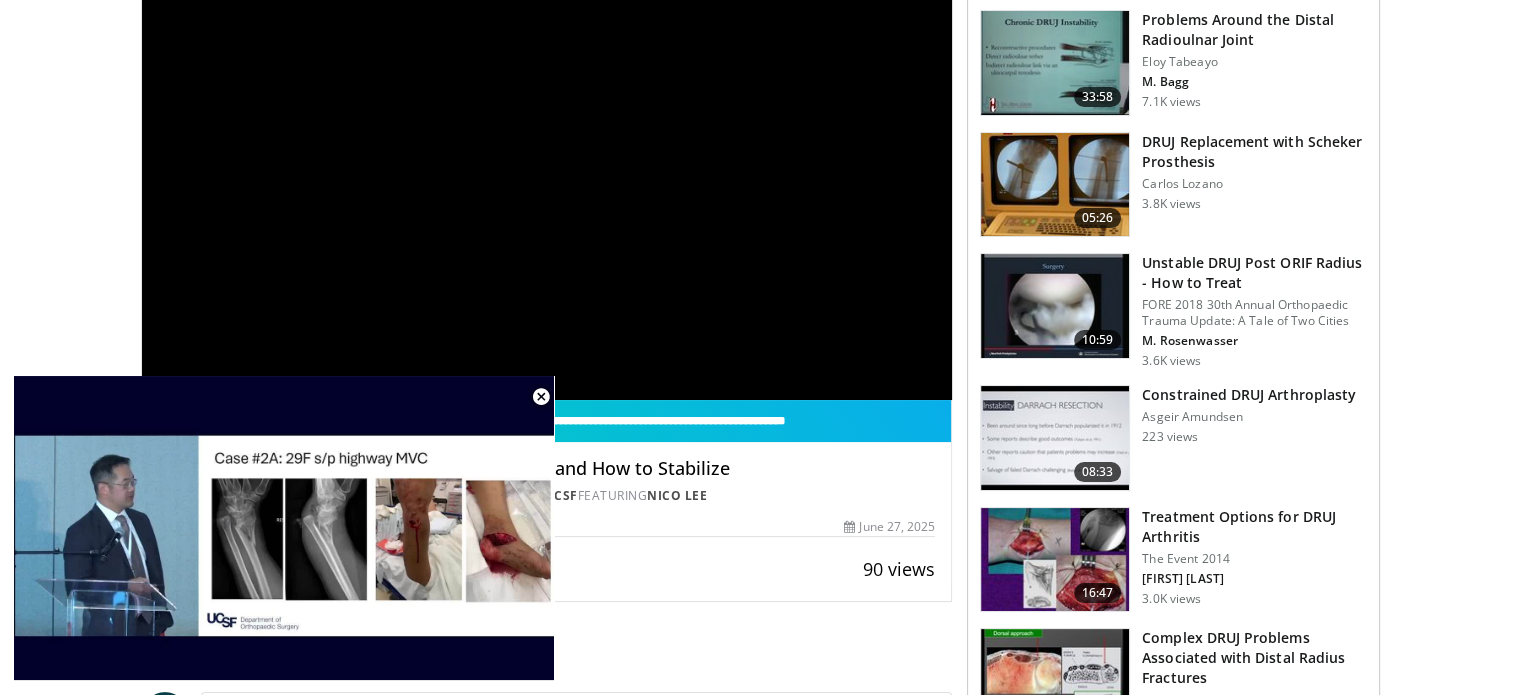 scroll, scrollTop: 252, scrollLeft: 0, axis: vertical 